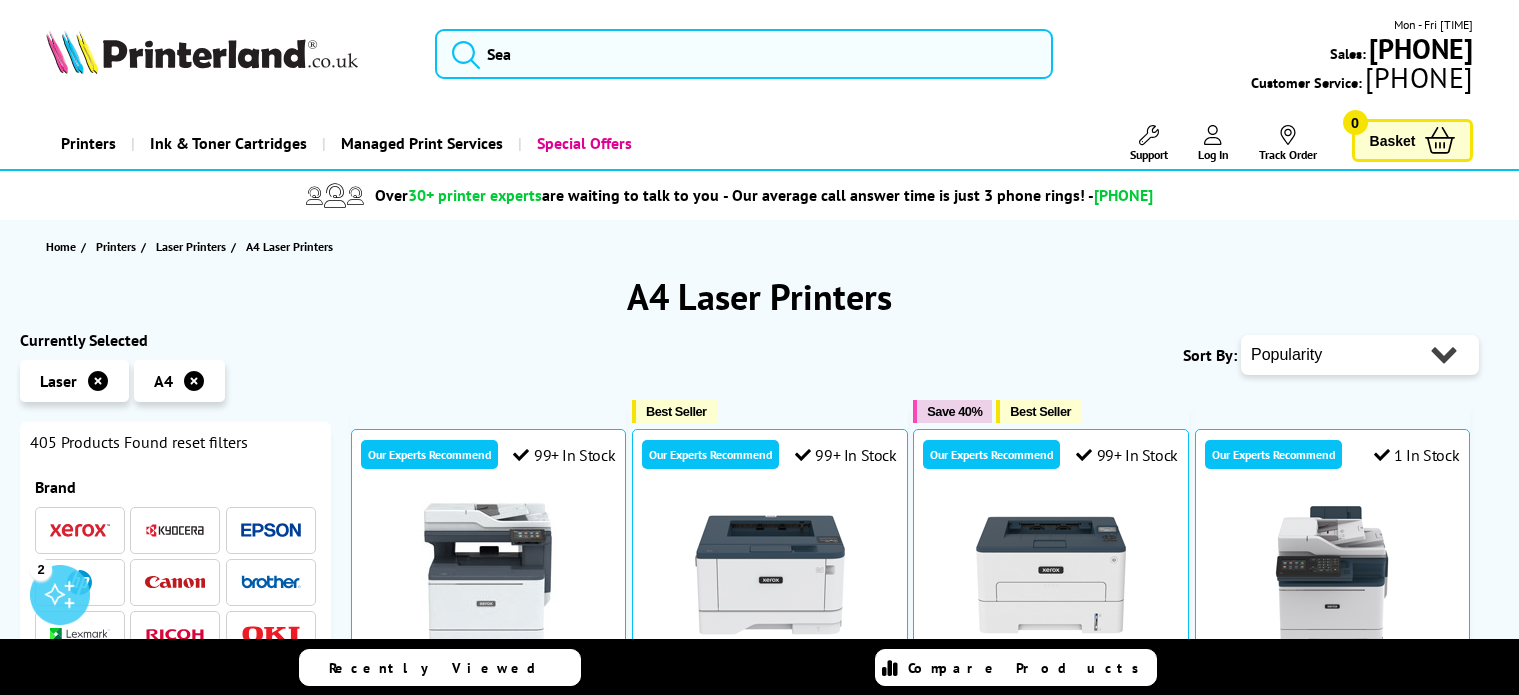 scroll, scrollTop: 272, scrollLeft: 0, axis: vertical 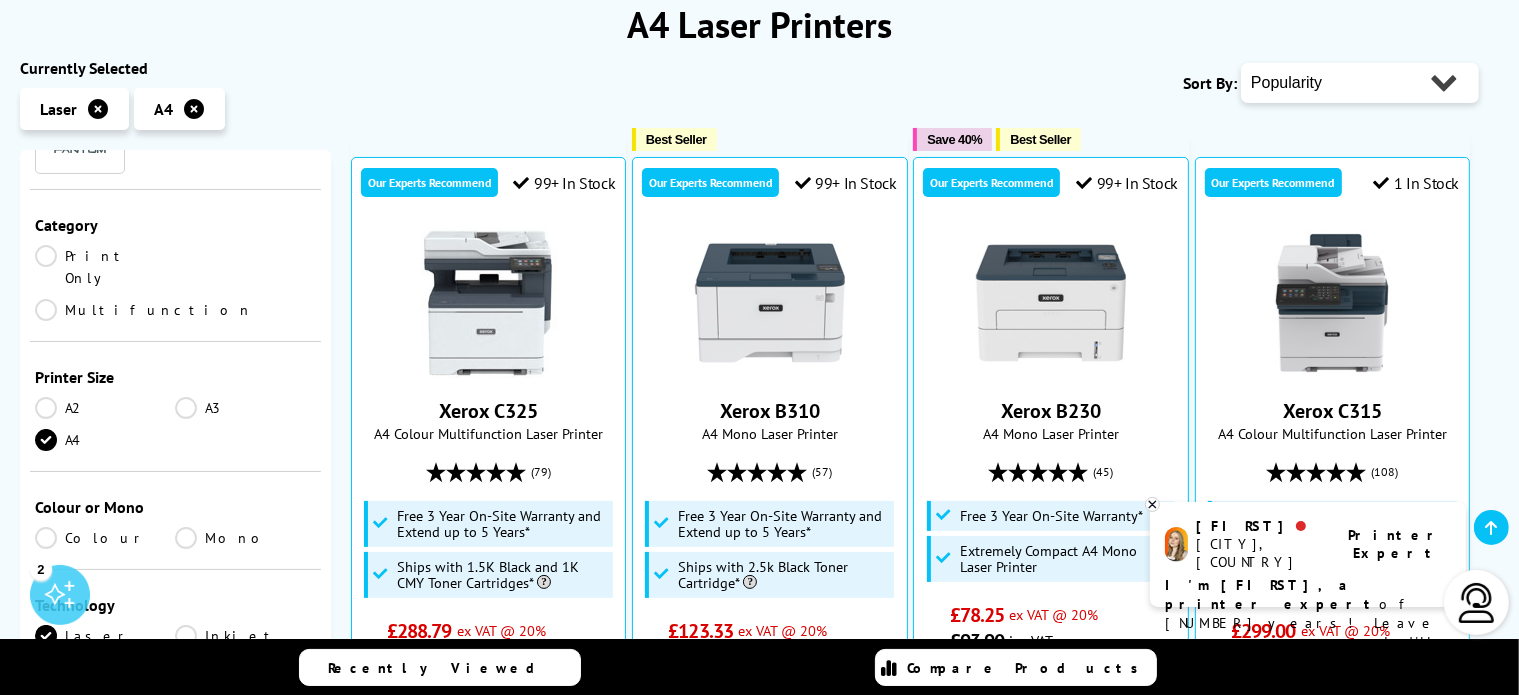 click on "Category
Print Only
Multifunction" at bounding box center (175, 266) 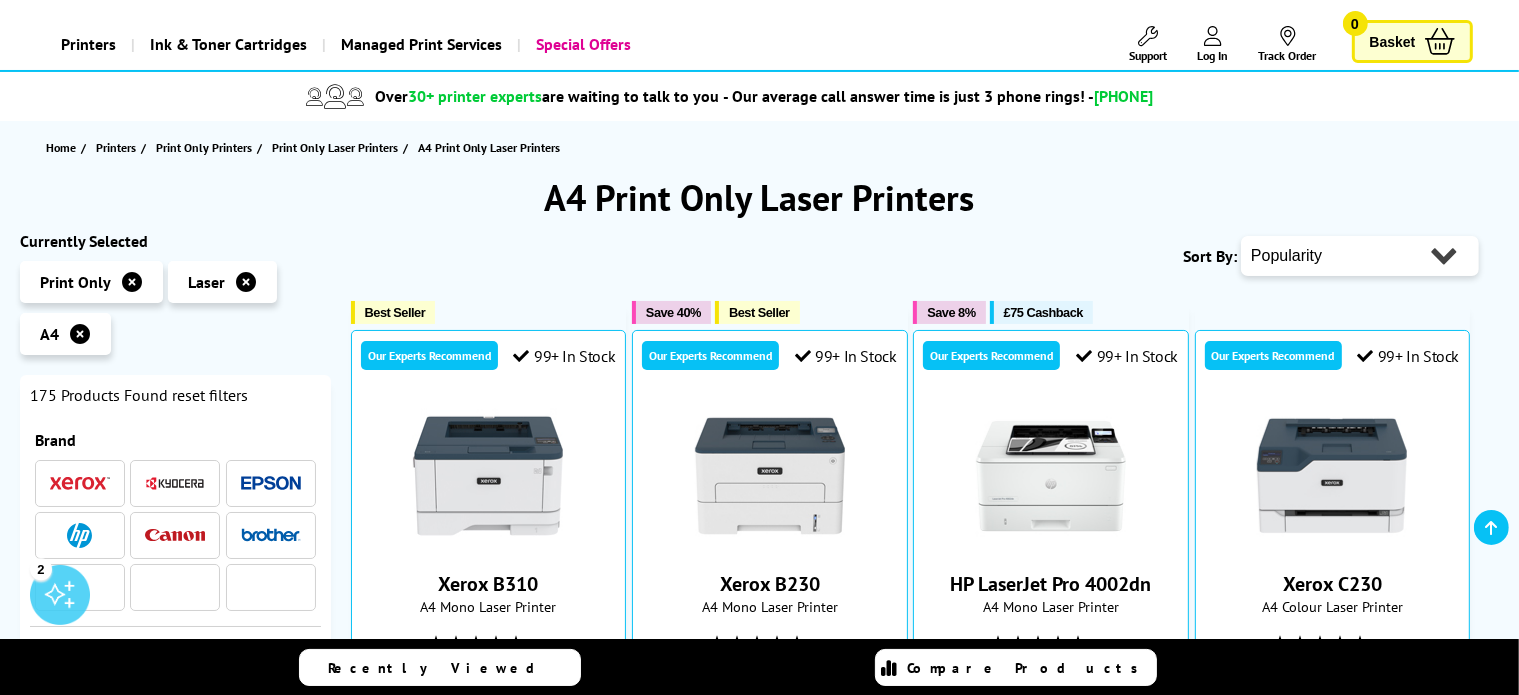 scroll, scrollTop: 235, scrollLeft: 0, axis: vertical 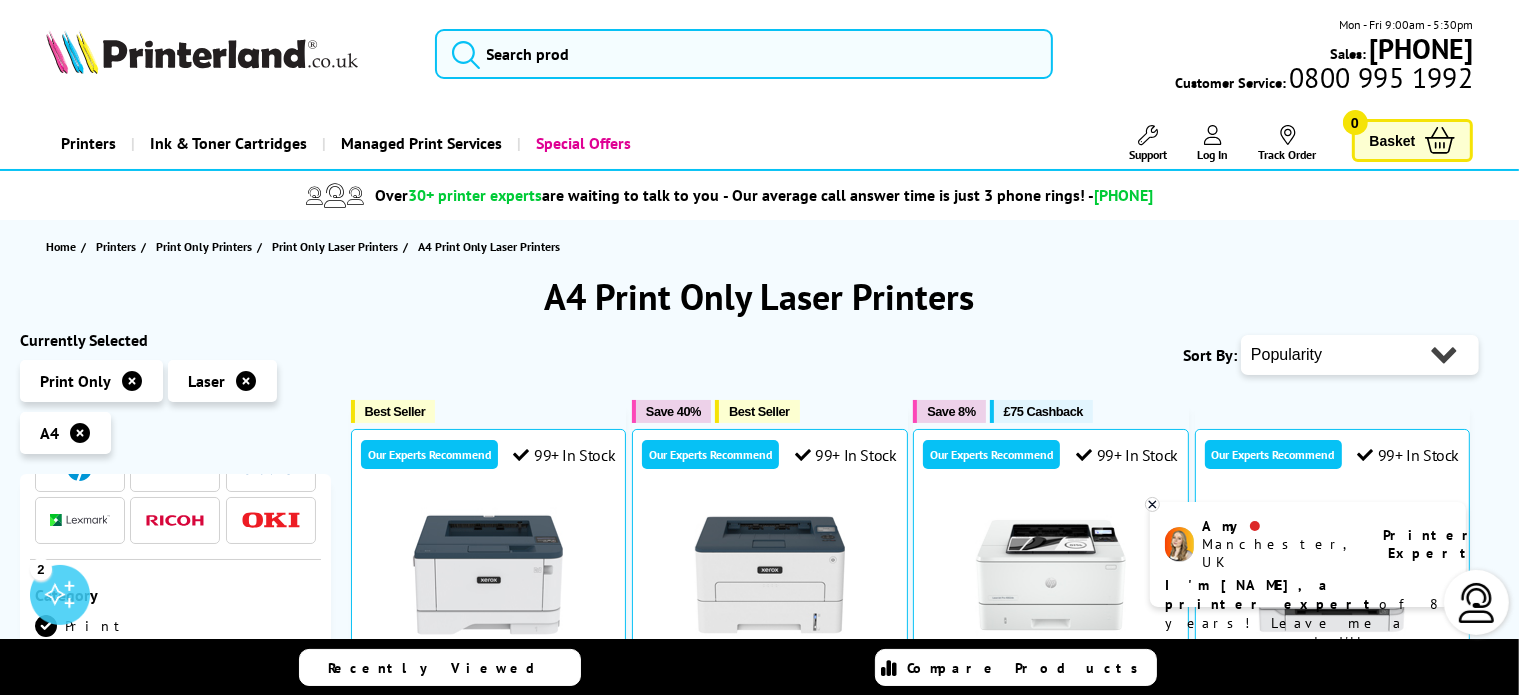 click on "Popularity
Rating
Price - Low to High
Price - High to Low
Running Costs - Low to High
Size - Small to Large" at bounding box center [1360, 355] 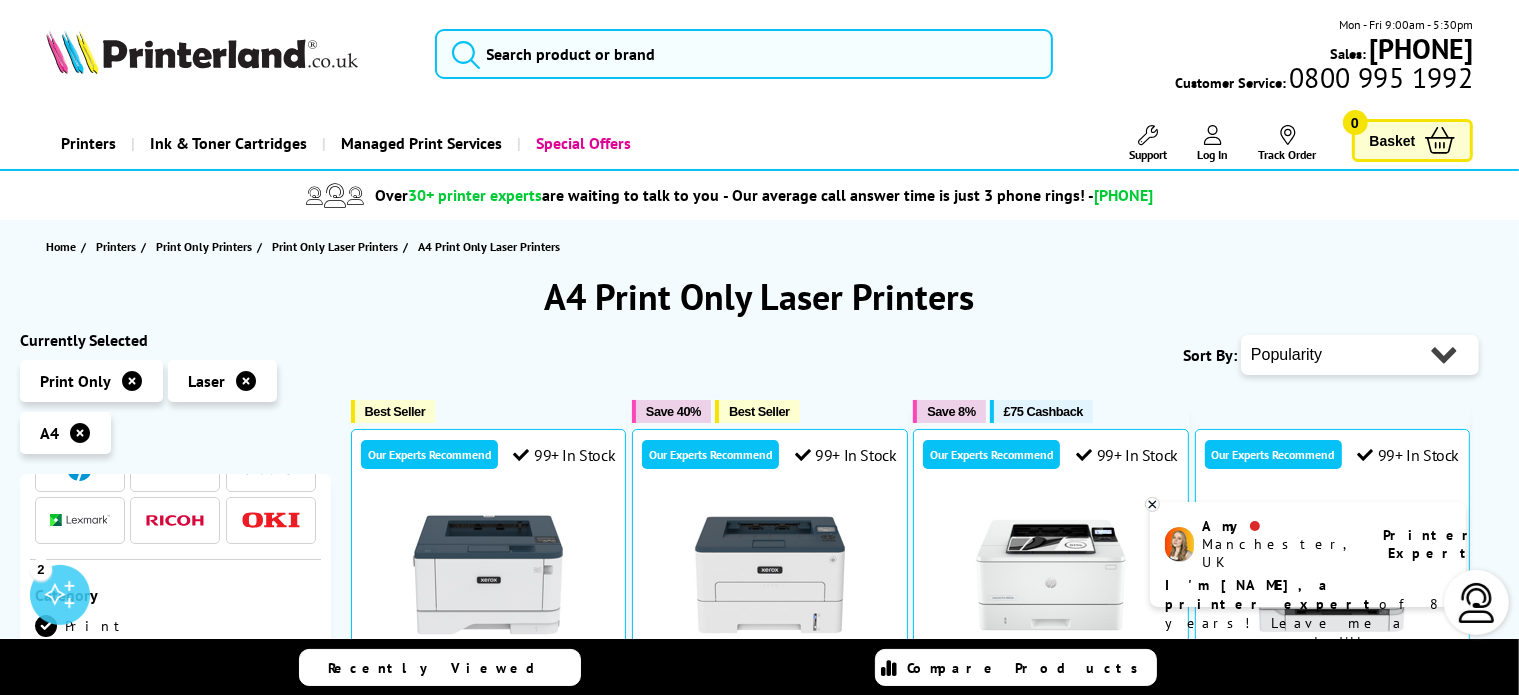 select on "Price Ascending" 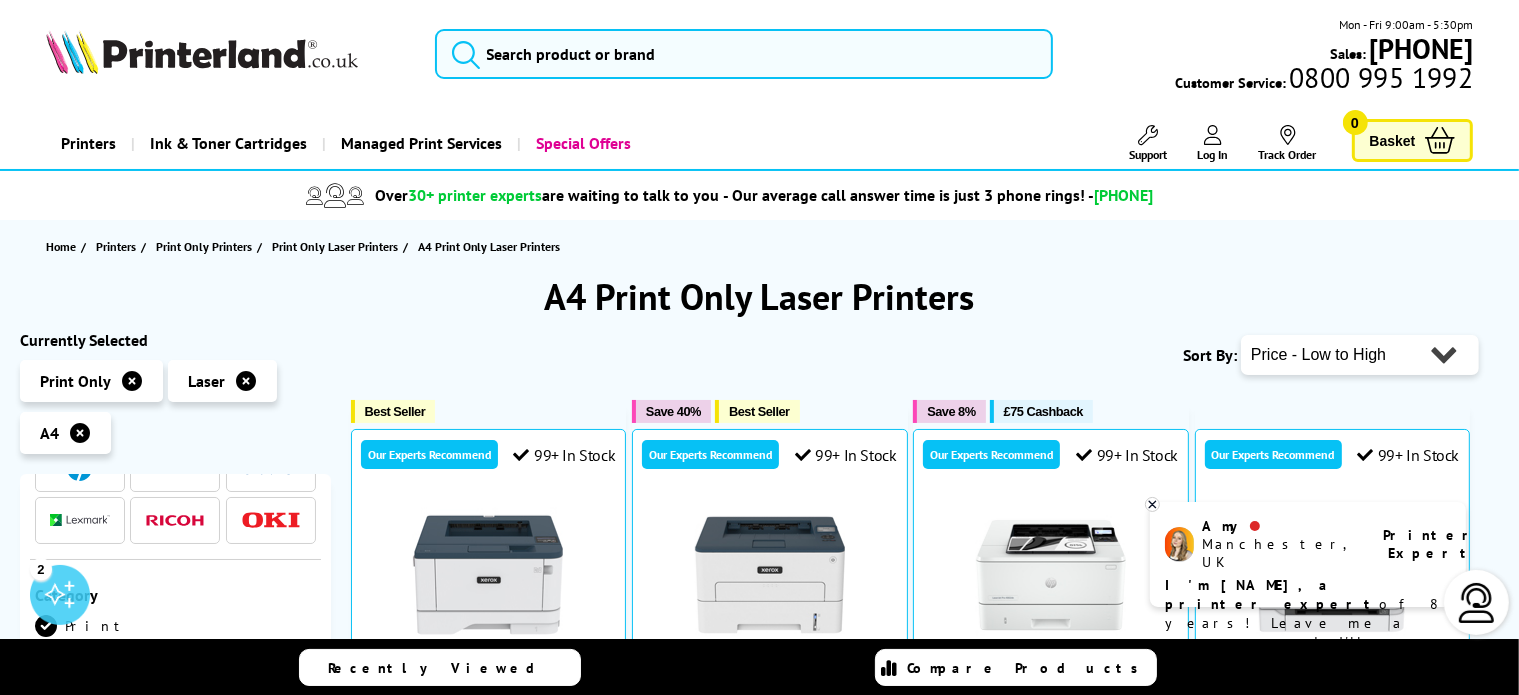 click on "Popularity
Rating
Price - Low to High
Price - High to Low
Running Costs - Low to High
Size - Small to Large" at bounding box center [1360, 355] 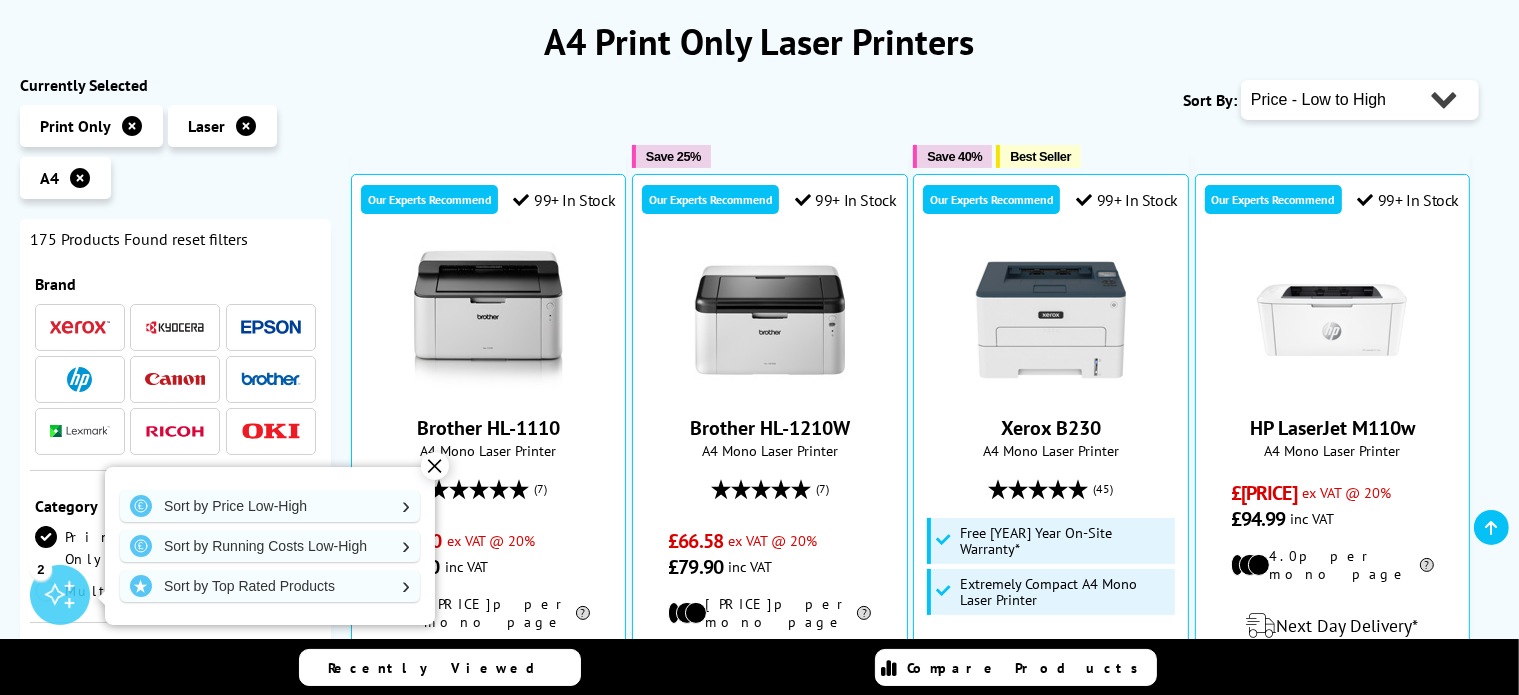 scroll, scrollTop: 419, scrollLeft: 0, axis: vertical 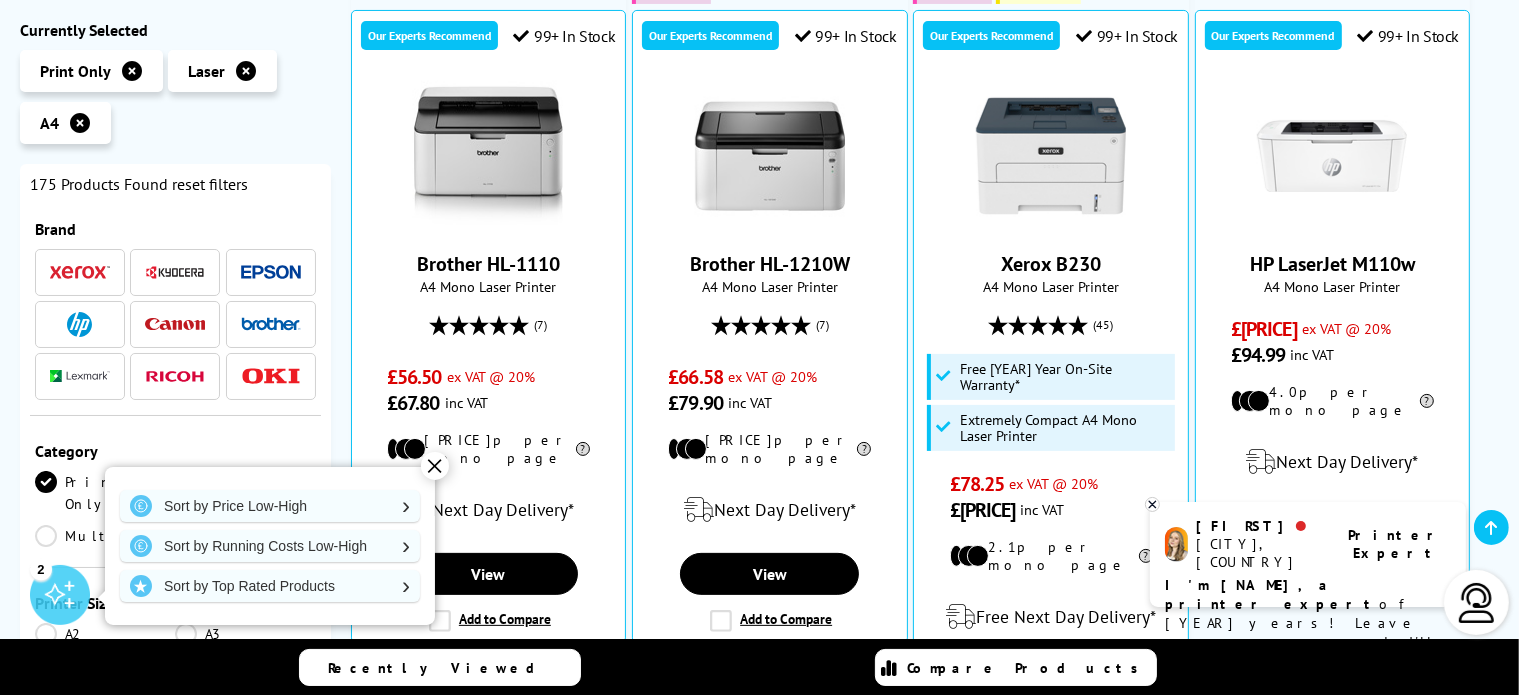 click on "✕" at bounding box center [435, 466] 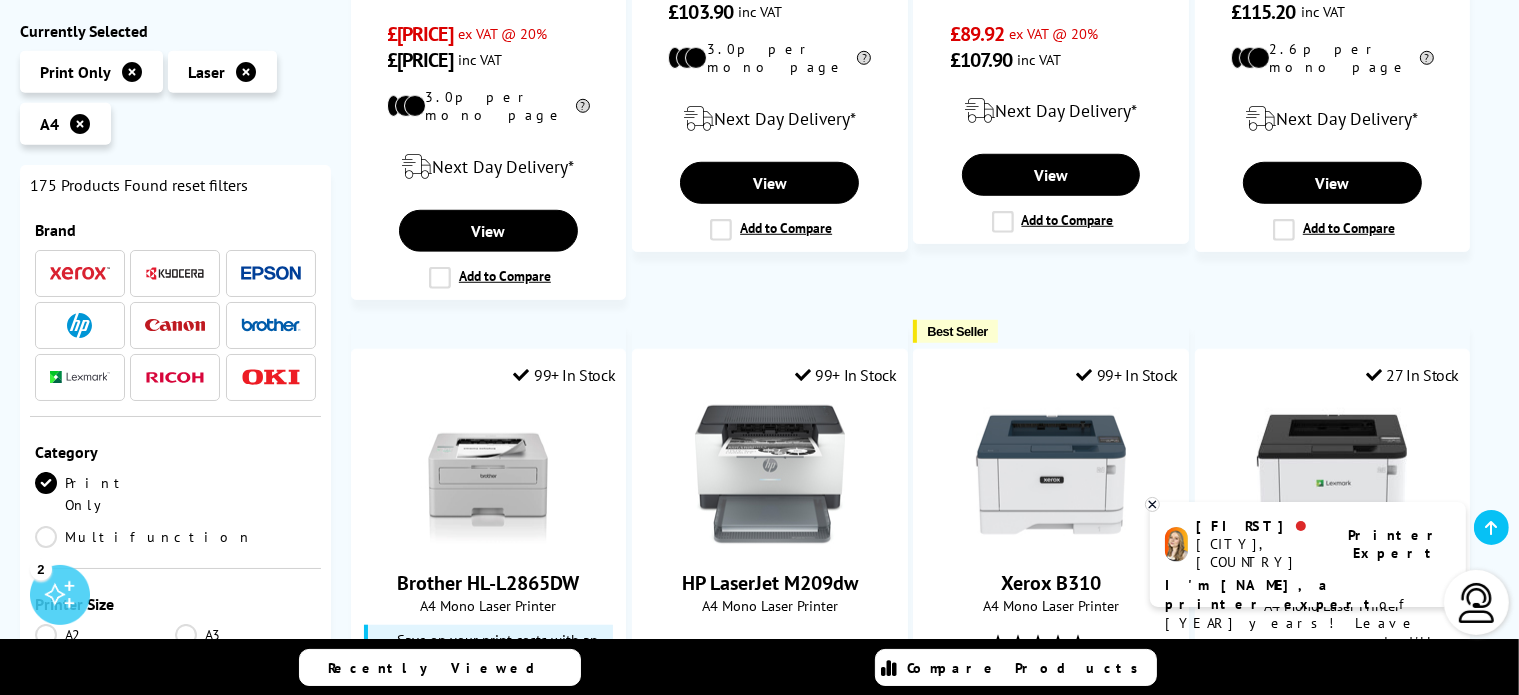 scroll, scrollTop: 1827, scrollLeft: 0, axis: vertical 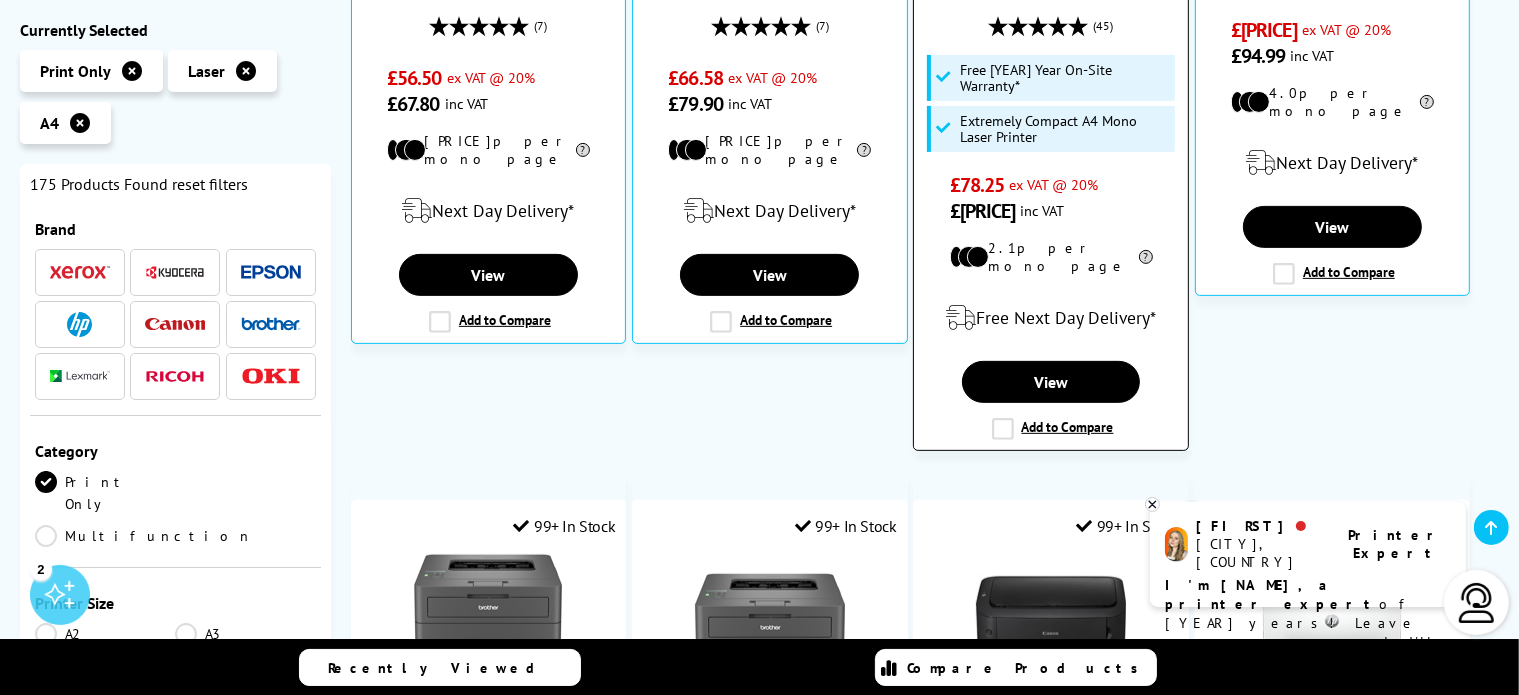 click on "Add to Compare" at bounding box center (1053, 429) 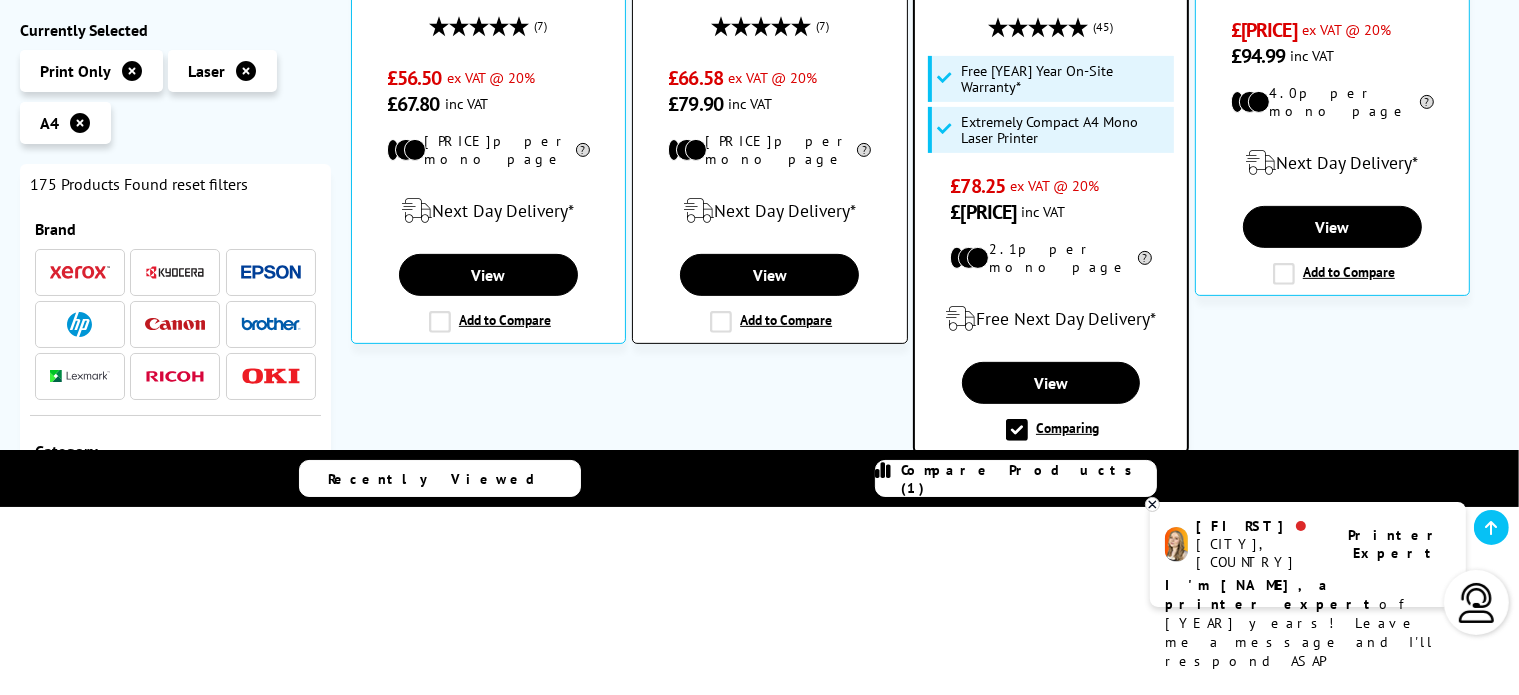 click on "Add to Compare" at bounding box center [771, 322] 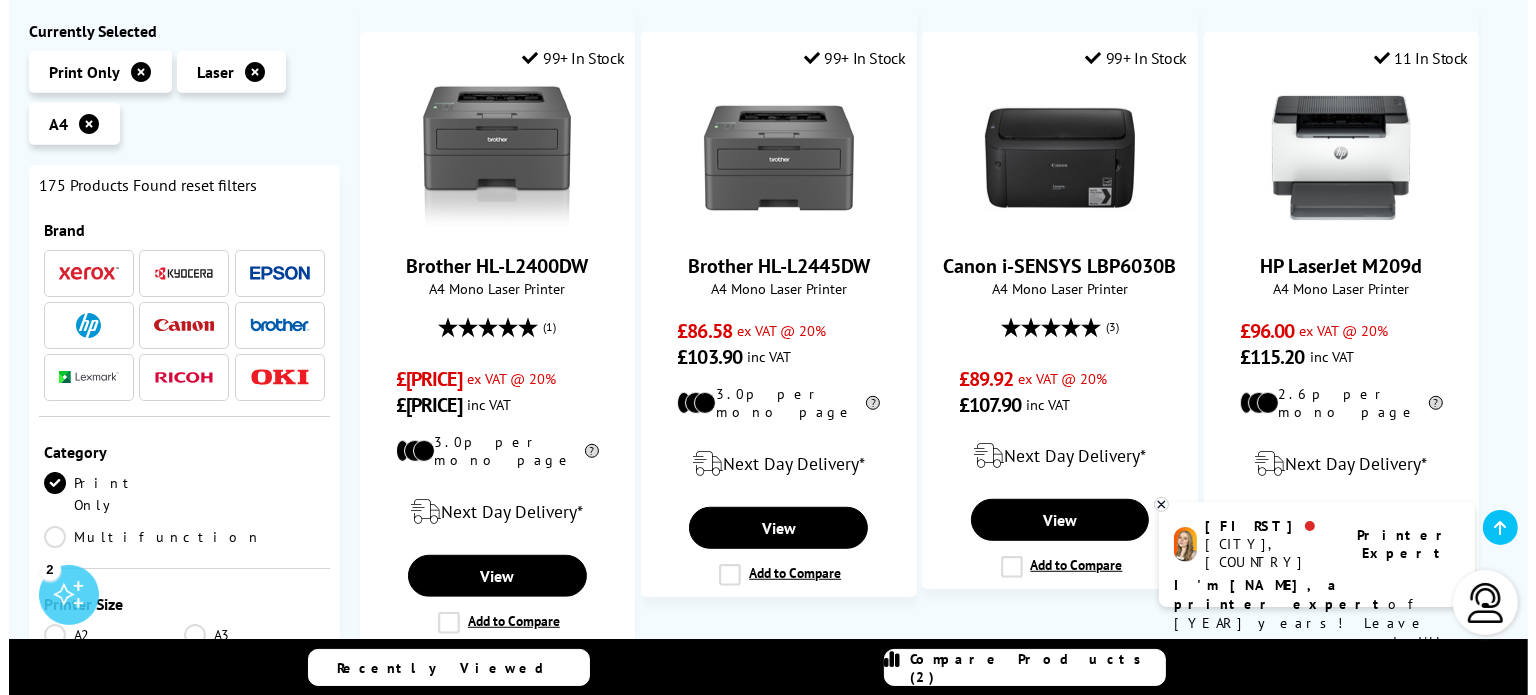 scroll, scrollTop: 1192, scrollLeft: 0, axis: vertical 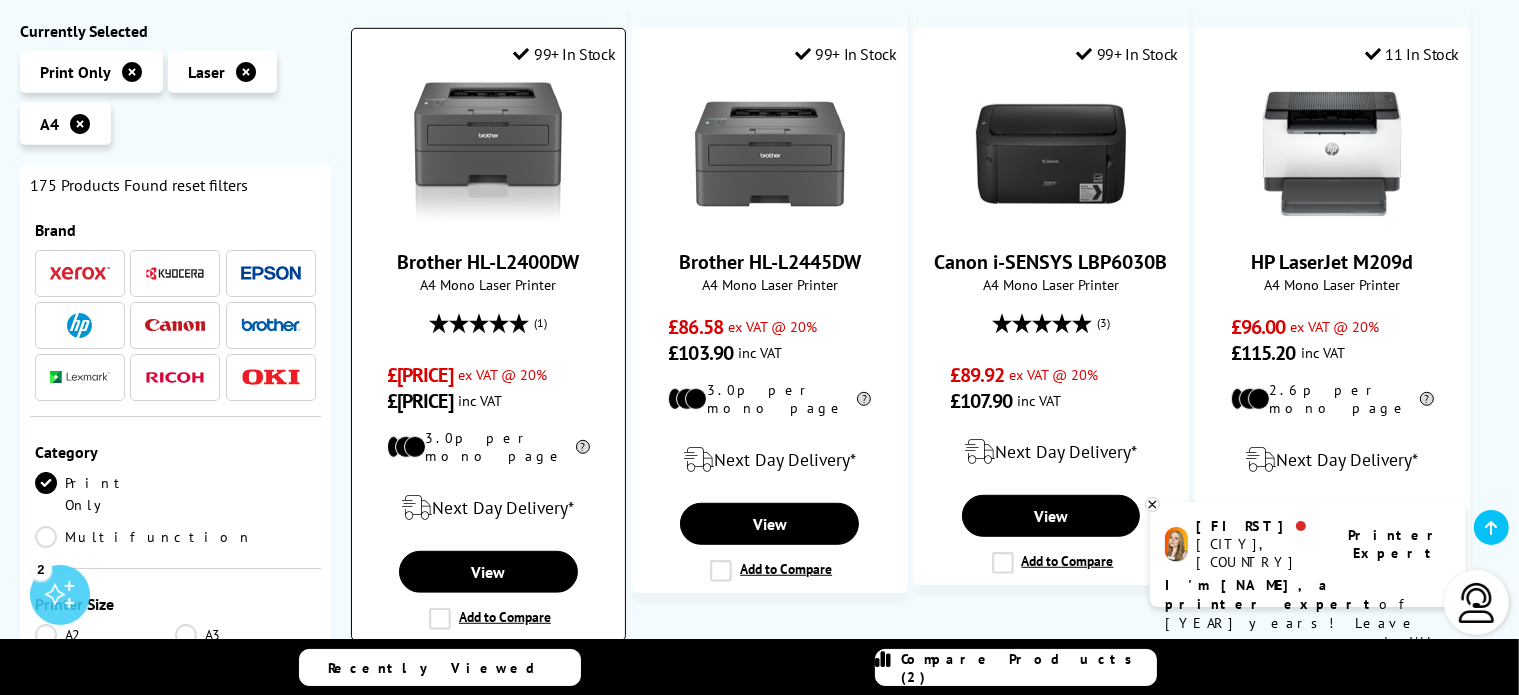 click on "Add to Compare" at bounding box center (490, 619) 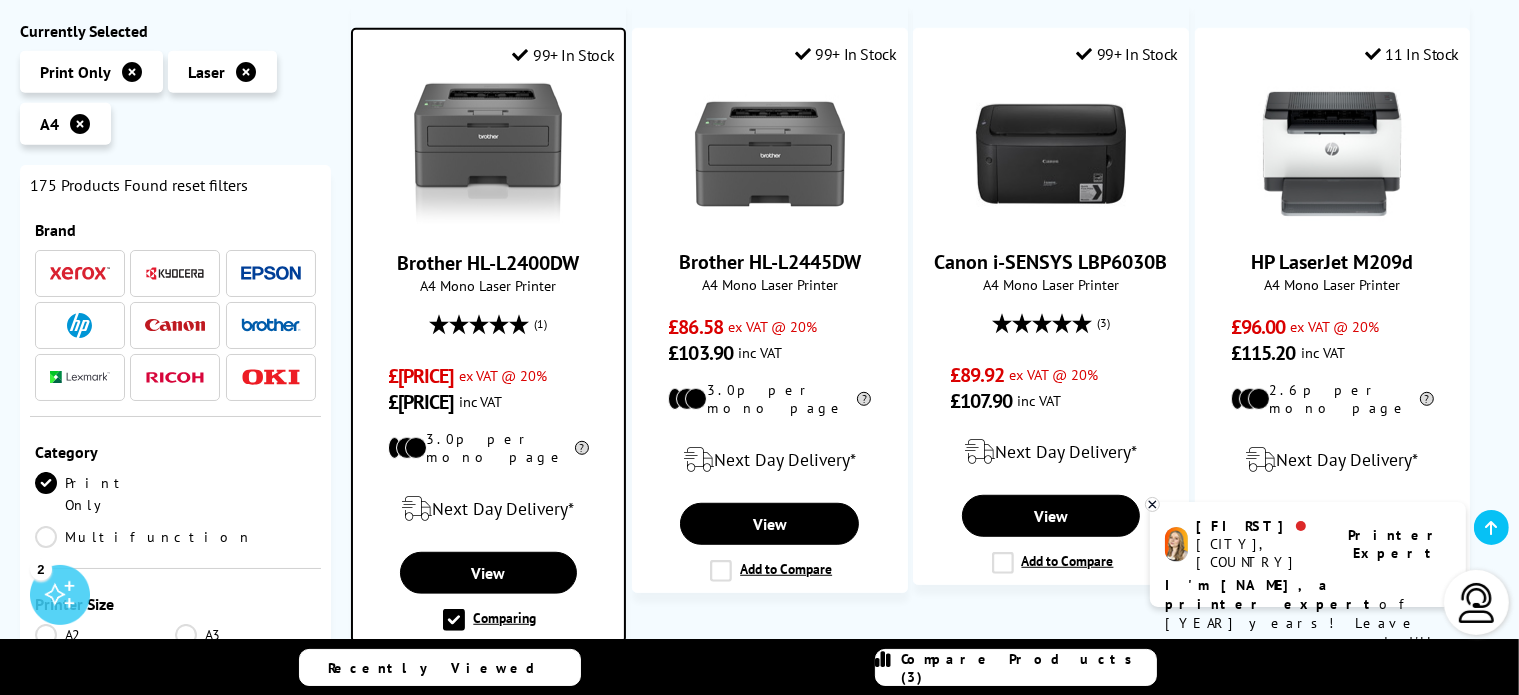 click on "Compare Products (3)" at bounding box center (1029, 668) 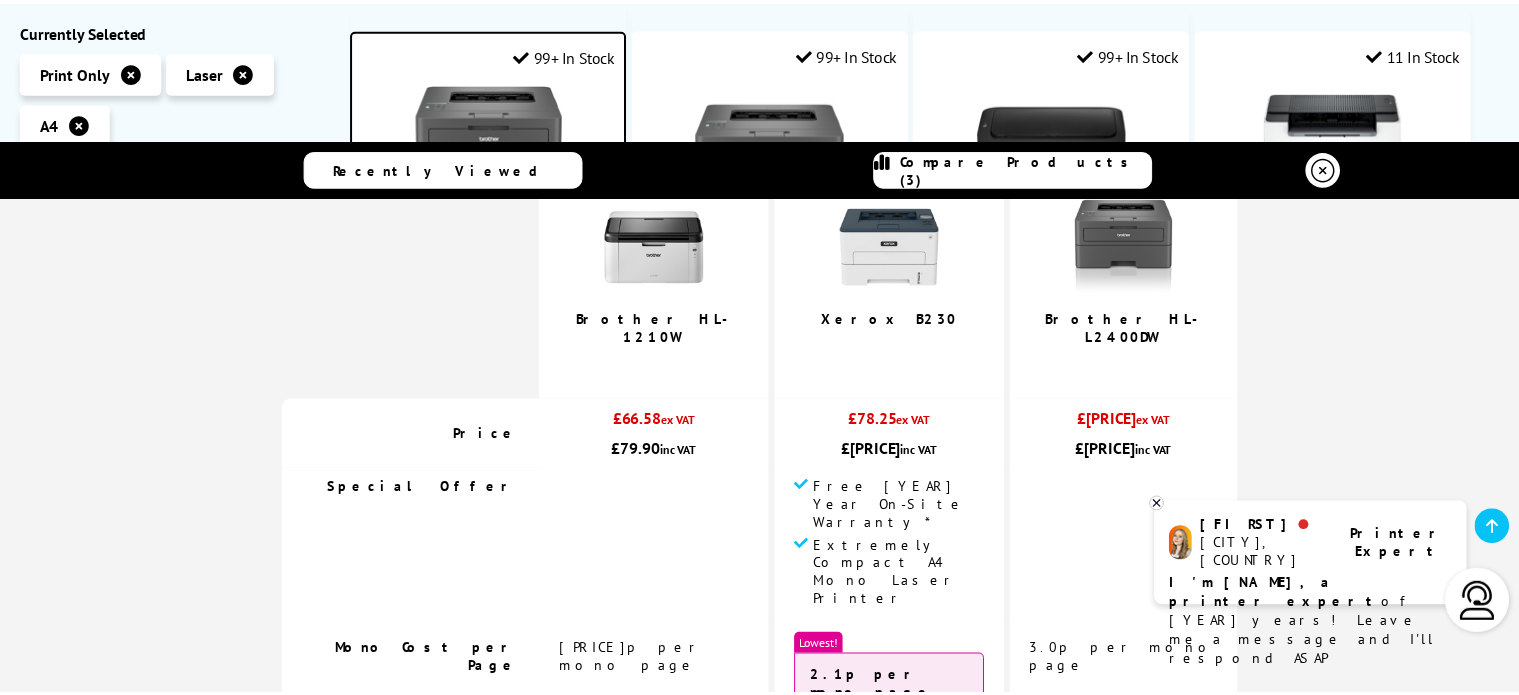 scroll, scrollTop: 163, scrollLeft: 0, axis: vertical 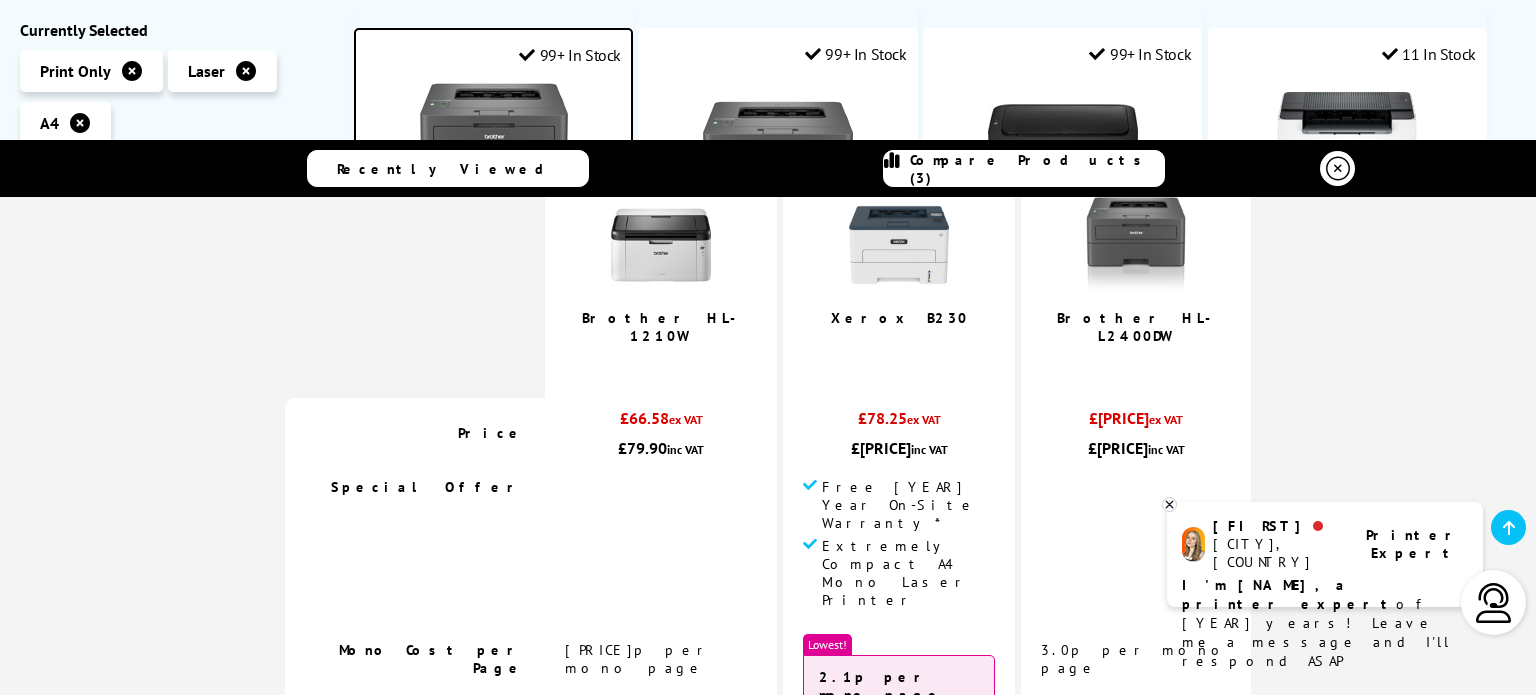 click at bounding box center [1169, 504] 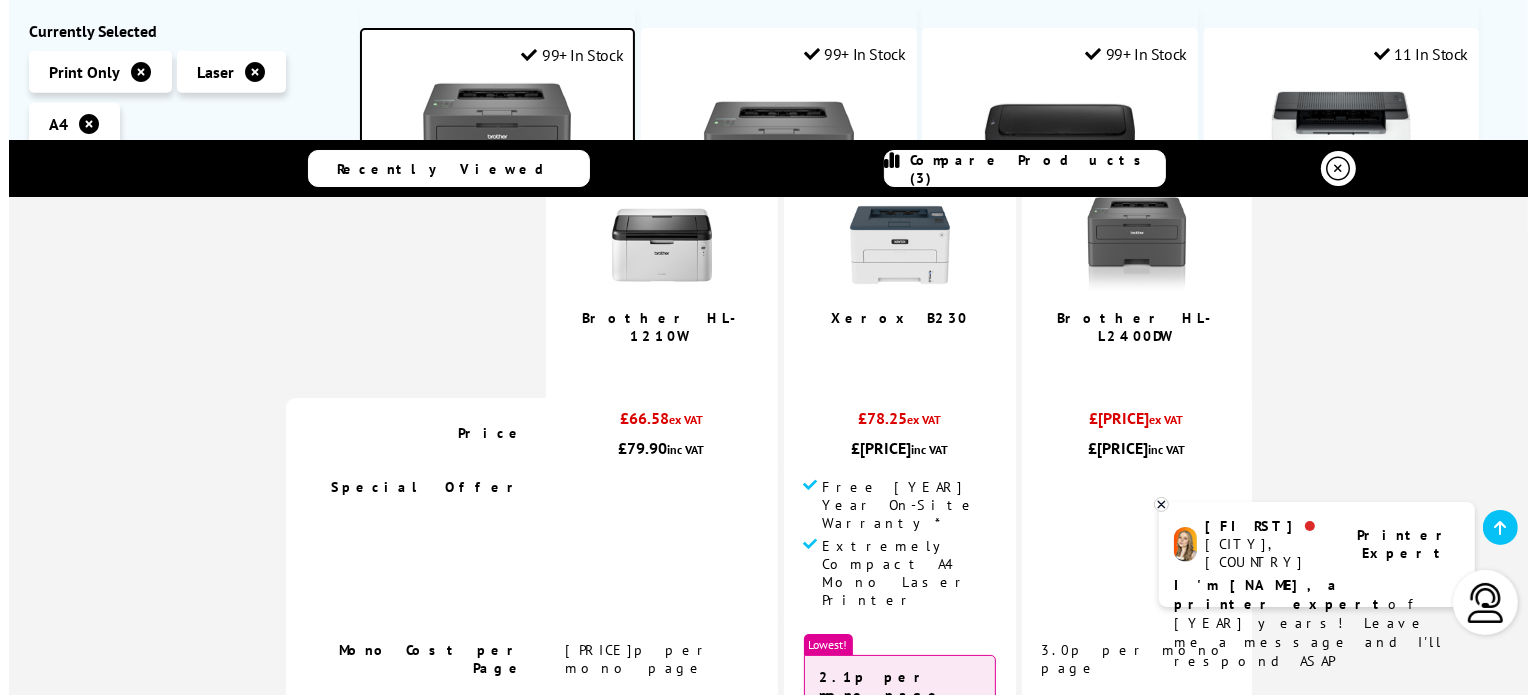 scroll, scrollTop: 0, scrollLeft: 0, axis: both 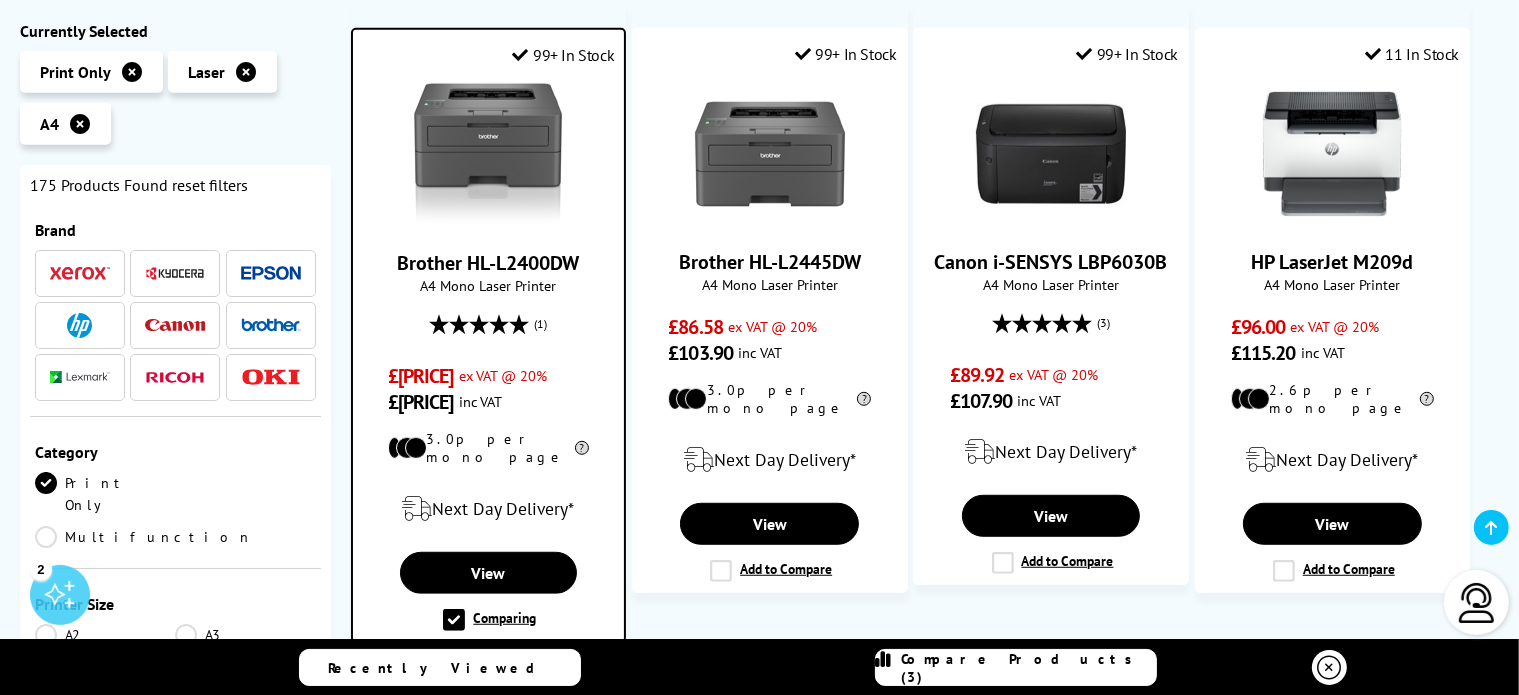 click on "Compare Products (3)" at bounding box center (1029, 668) 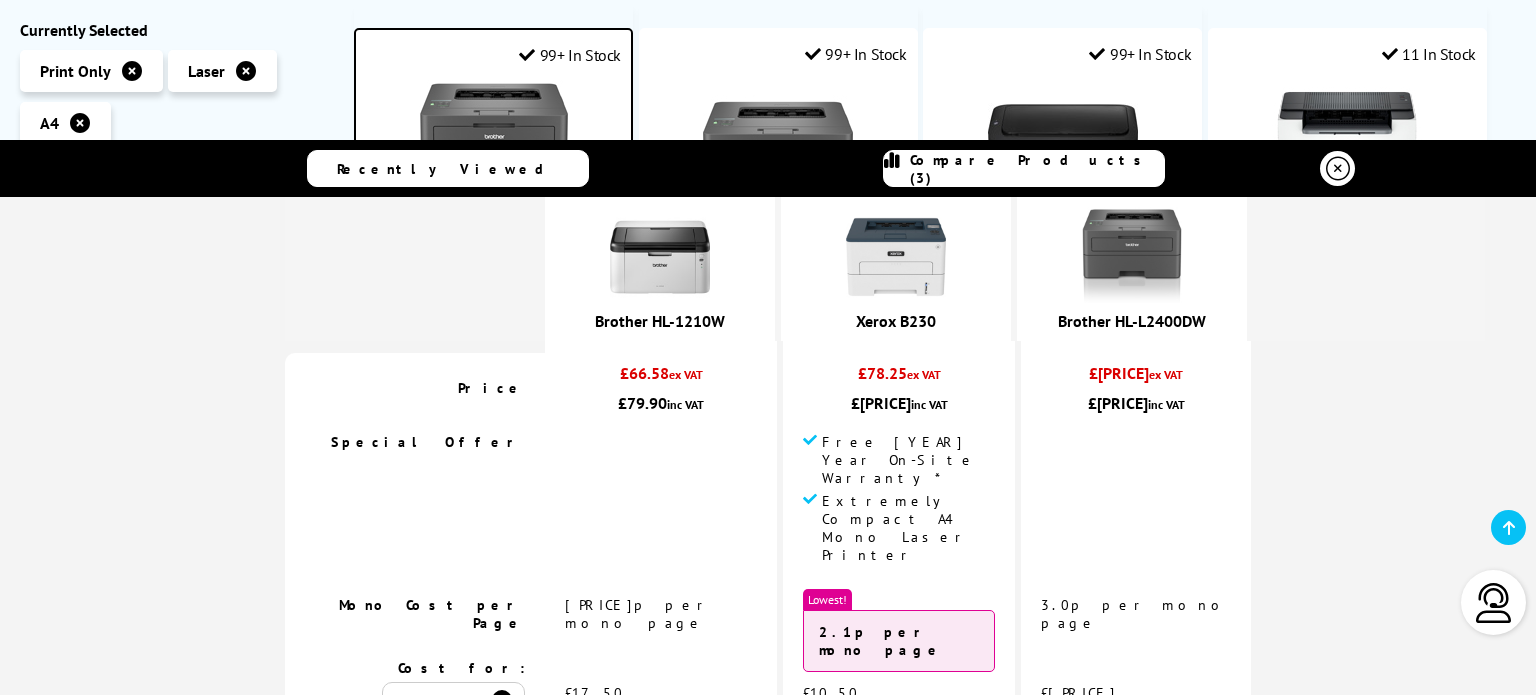 scroll, scrollTop: 232, scrollLeft: 0, axis: vertical 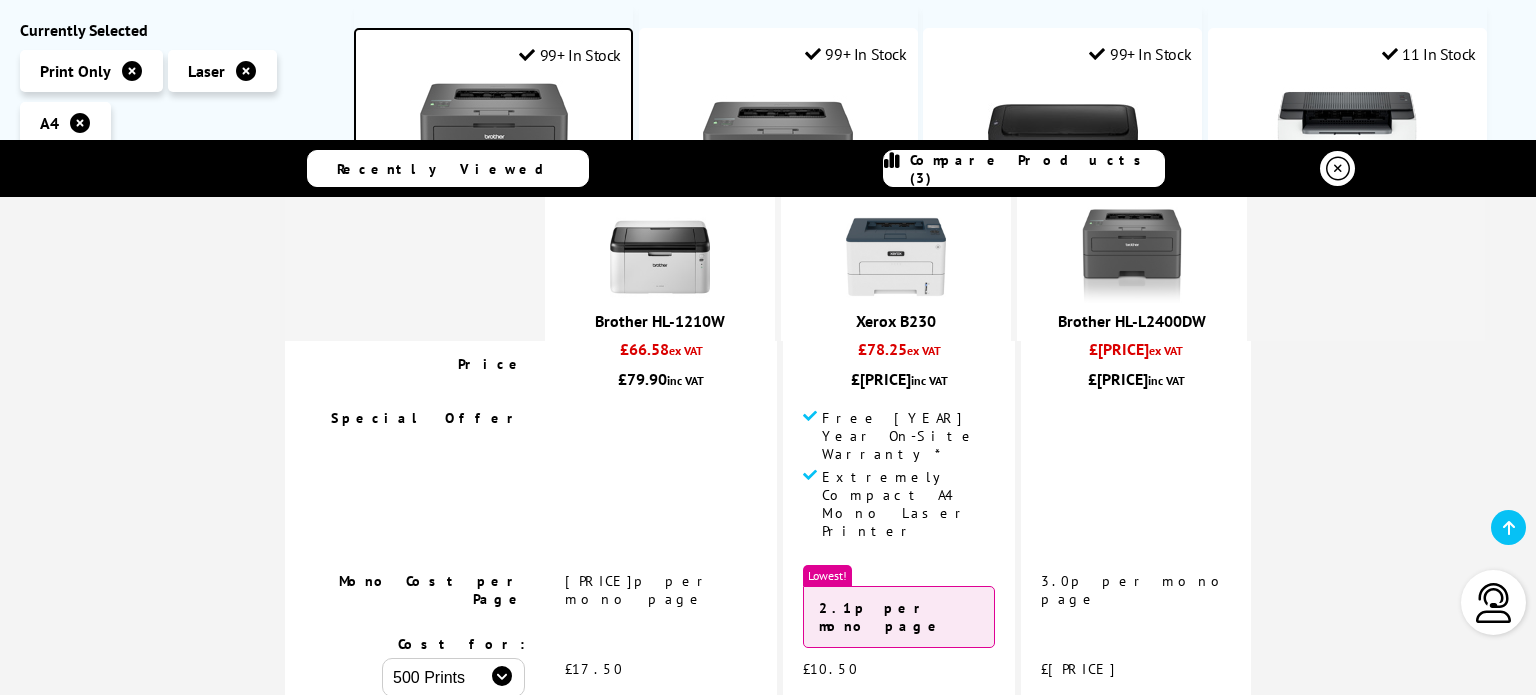 click on "View" at bounding box center [899, 744] 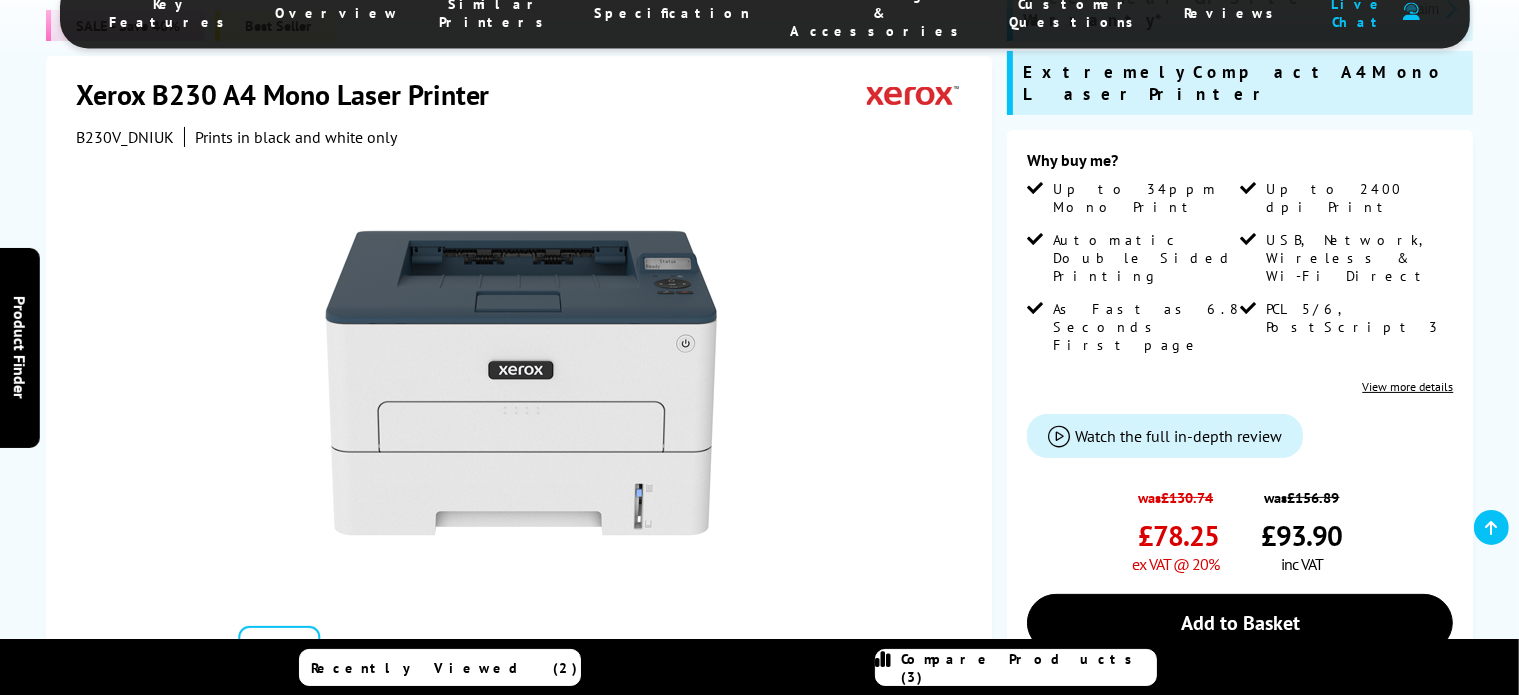 scroll, scrollTop: 364, scrollLeft: 0, axis: vertical 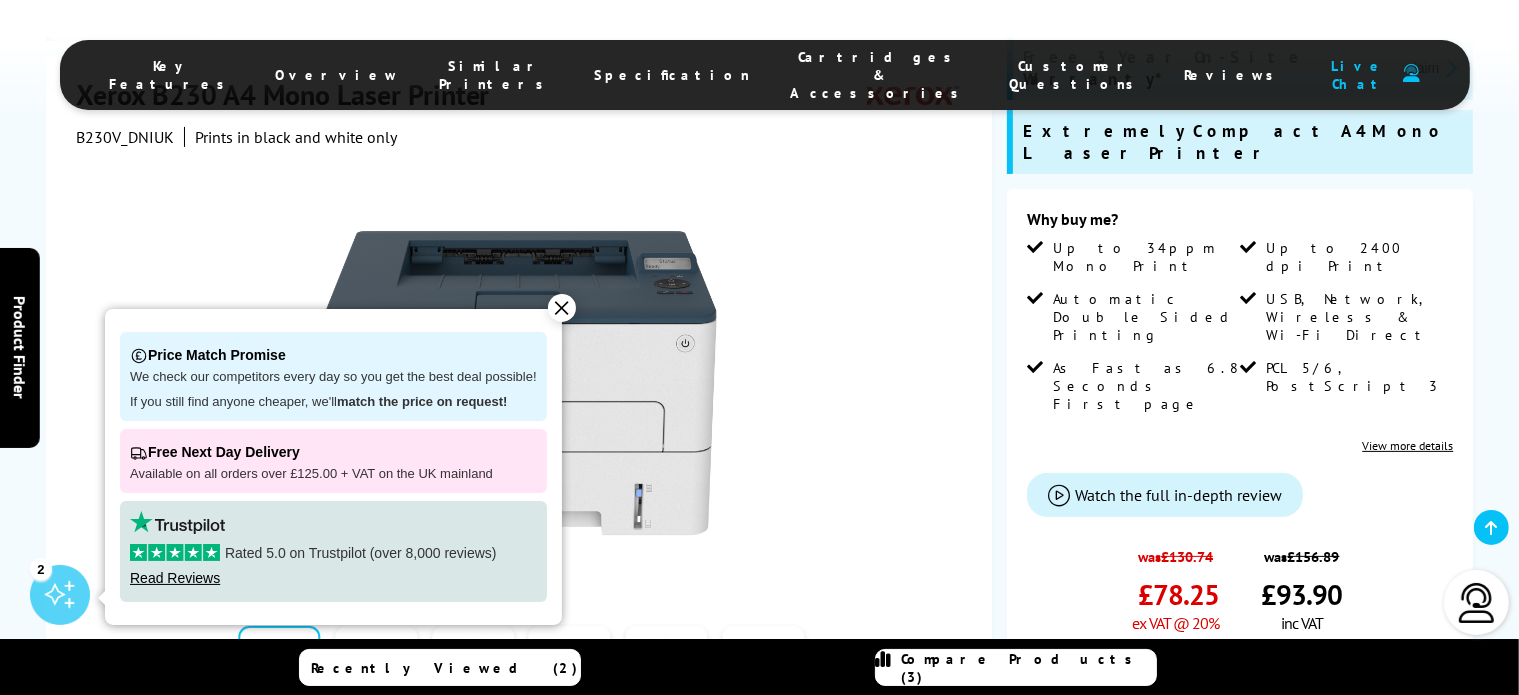 click on "✕" at bounding box center [562, 308] 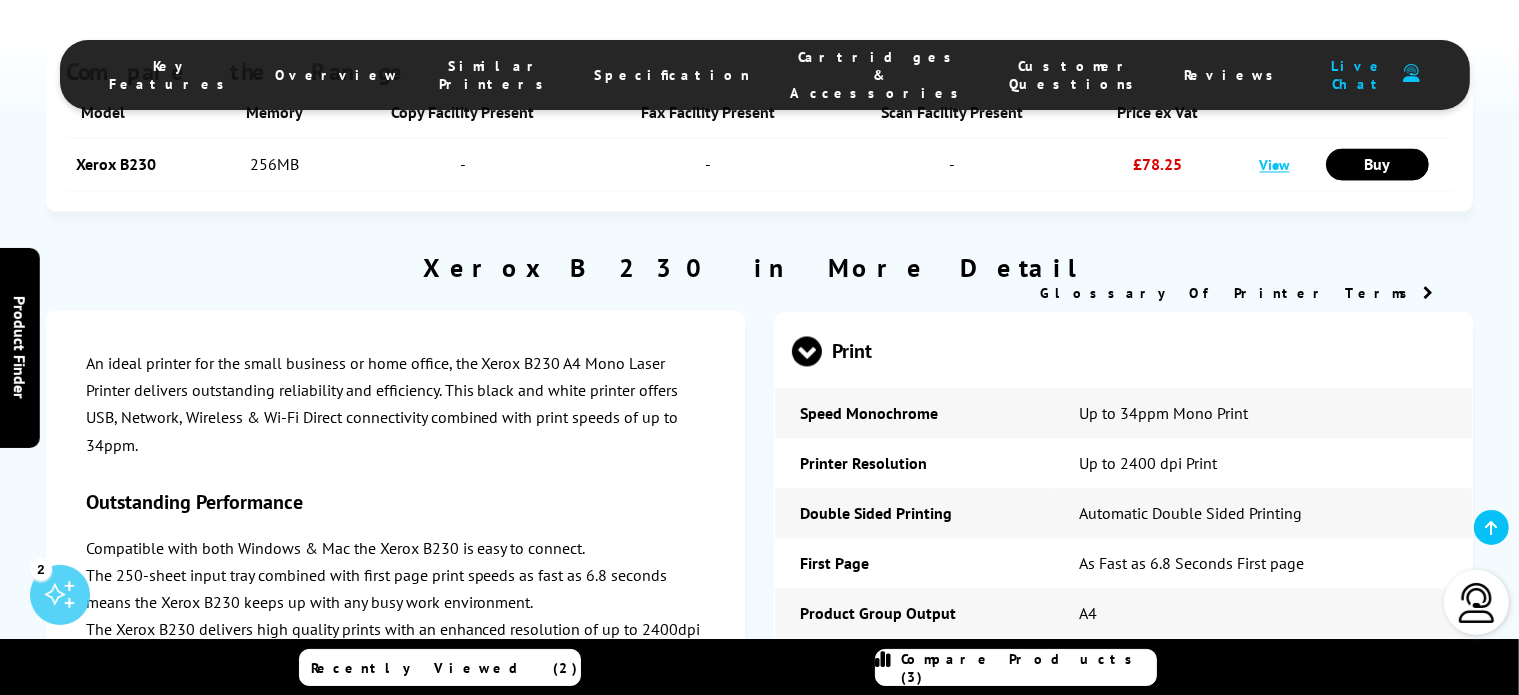 scroll, scrollTop: 4091, scrollLeft: 0, axis: vertical 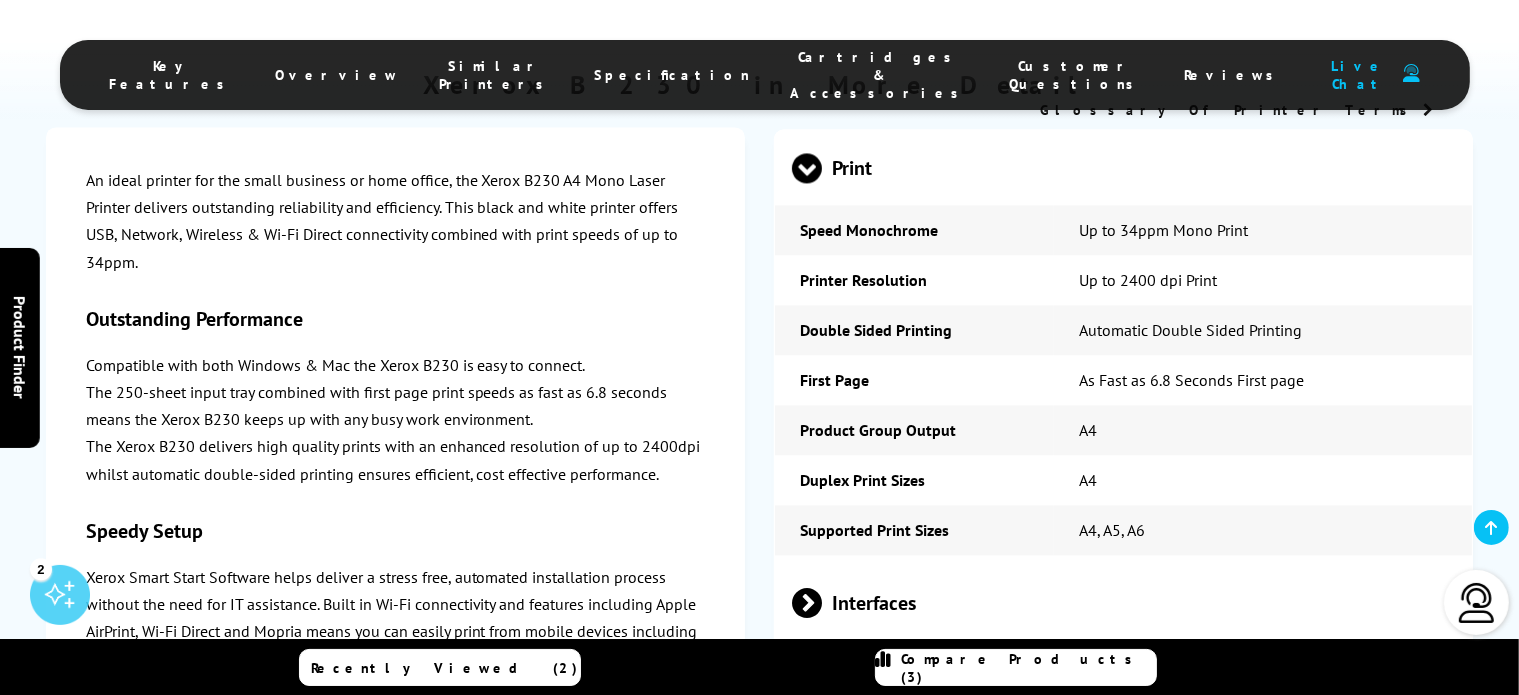 click on "The 250-sheet input tray combined with first page print speeds as fast as 6.8 seconds means the Xerox B230 keeps up with any busy work environment." at bounding box center [396, 406] 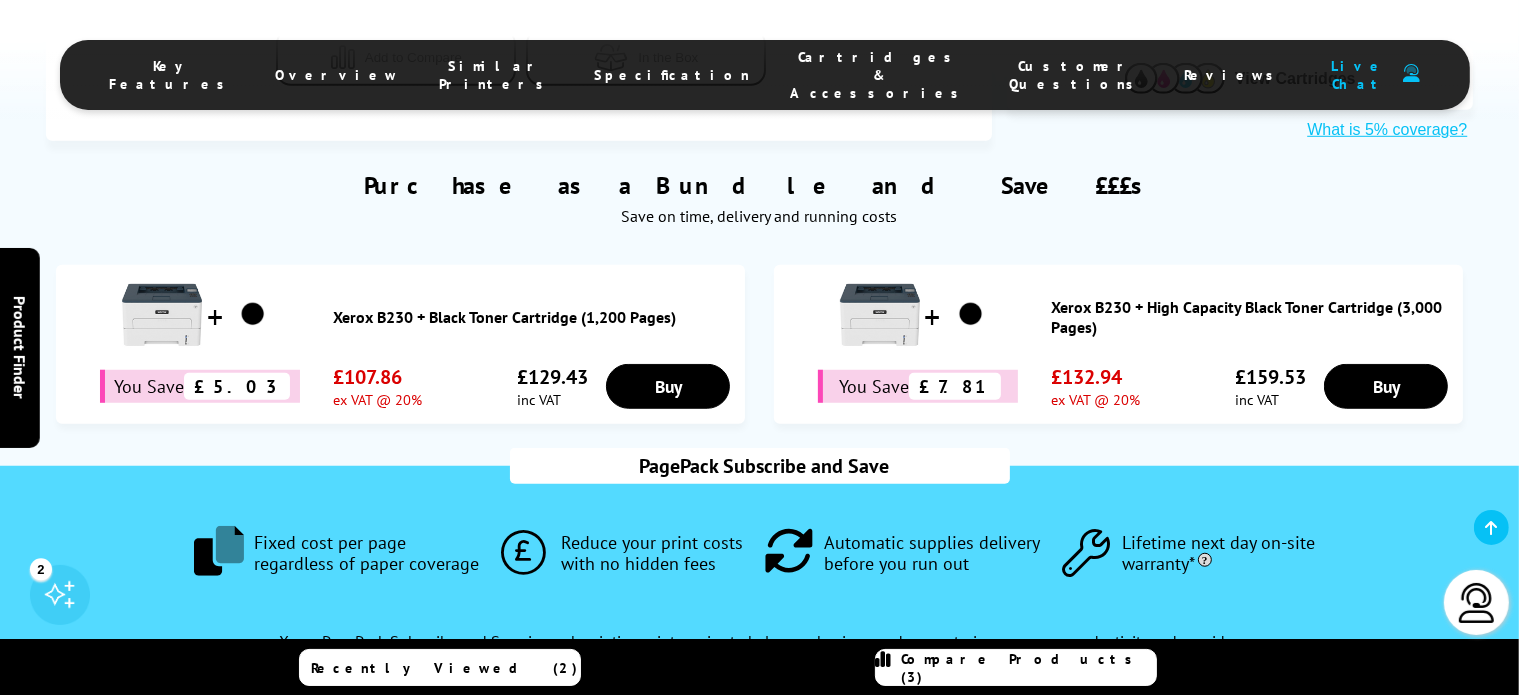 click on "Purchase as a Bundle and Save £££s
Save on time, delivery and running costs
Xerox B230 + Black Toner Cartridge (1,200 Pages)
£5.03" at bounding box center (759, 288) 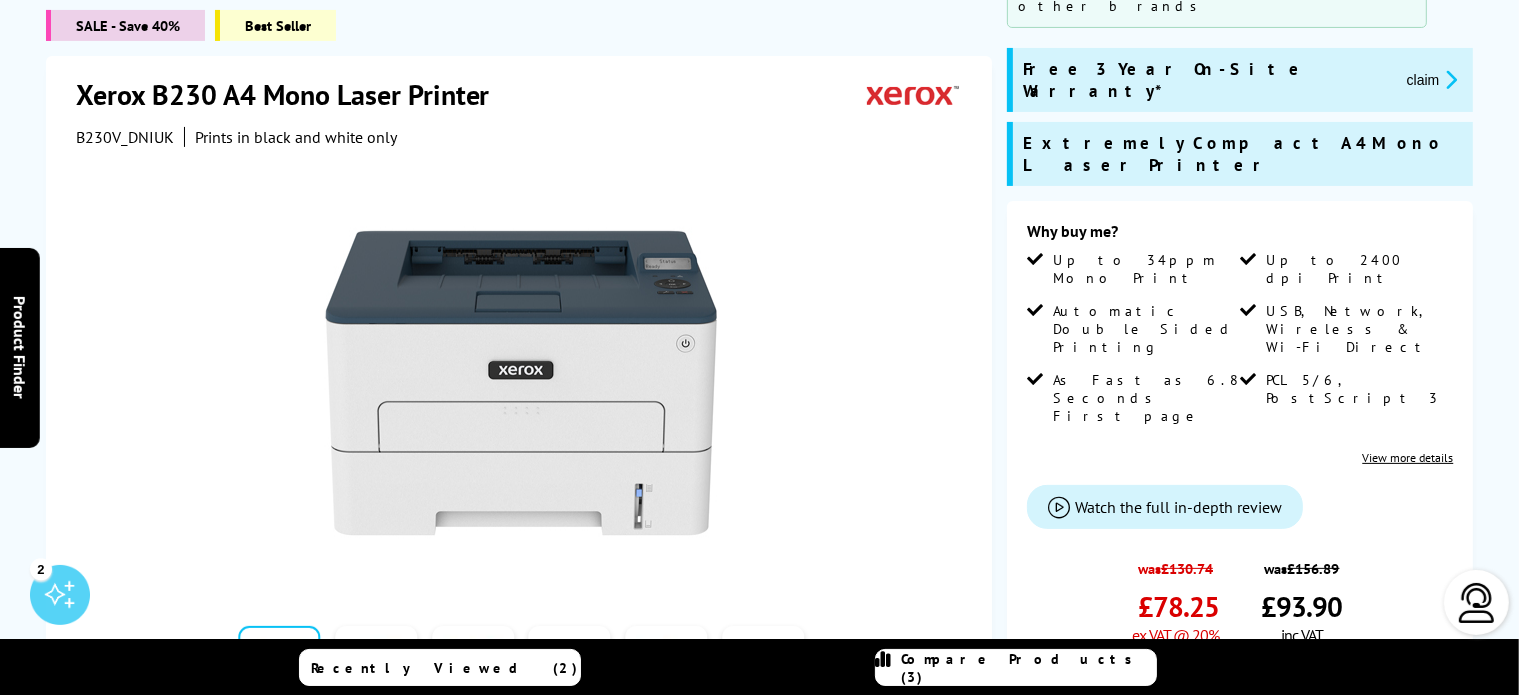 scroll, scrollTop: 34, scrollLeft: 0, axis: vertical 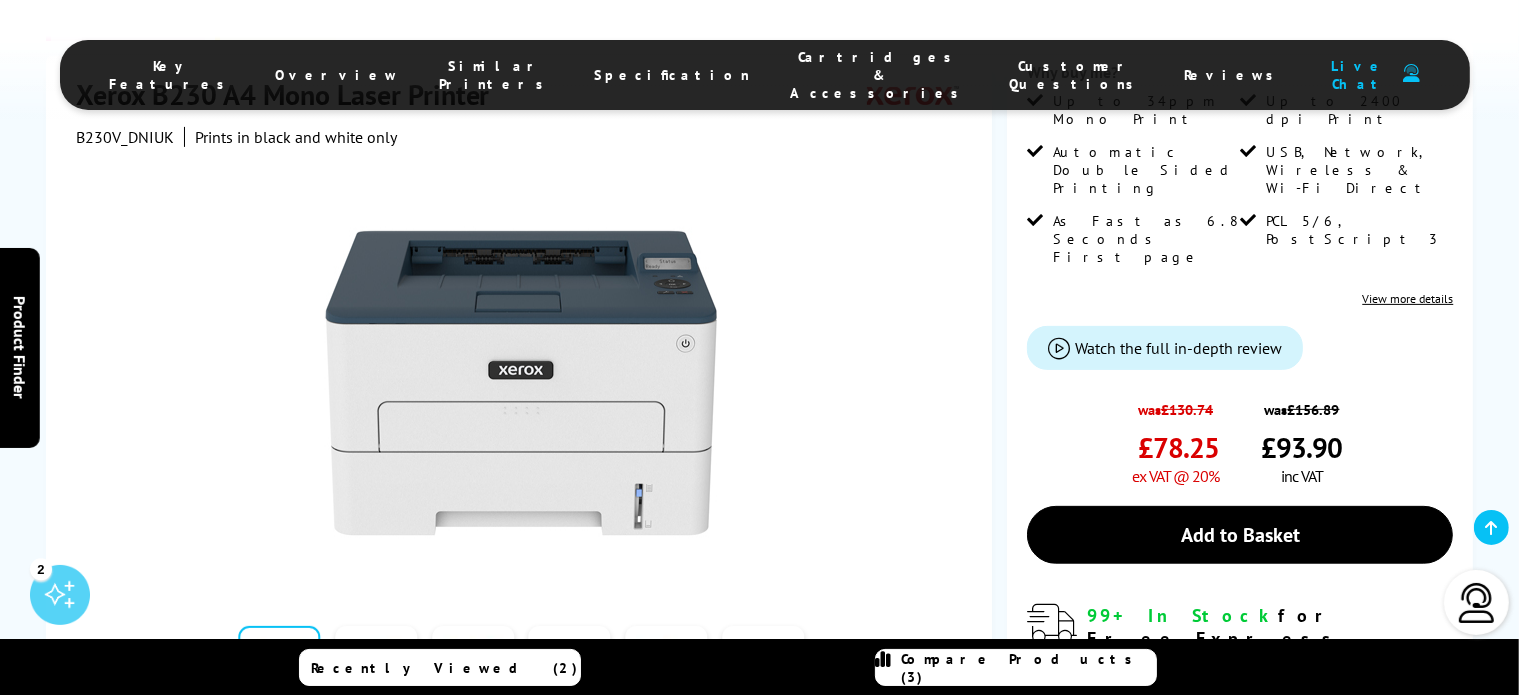 click at bounding box center (376, 669) 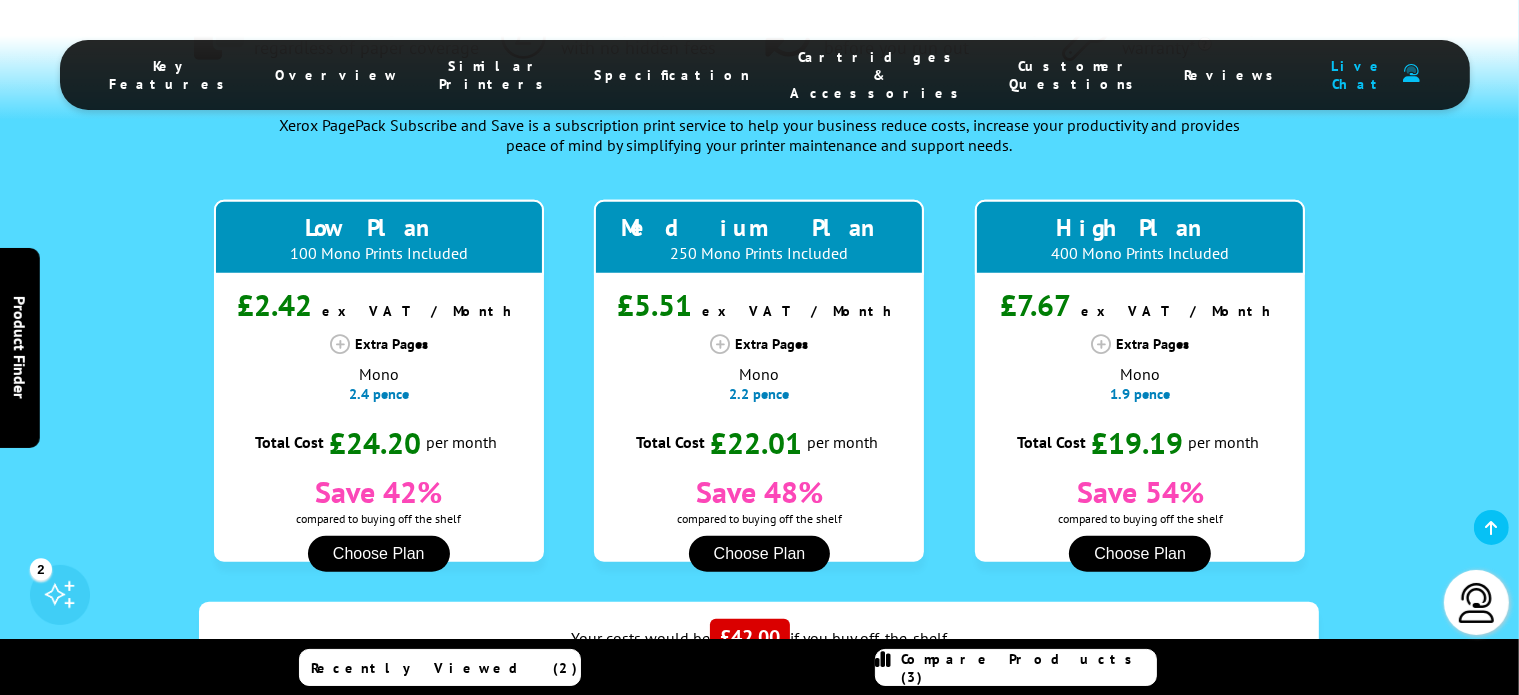 scroll, scrollTop: 2563, scrollLeft: 0, axis: vertical 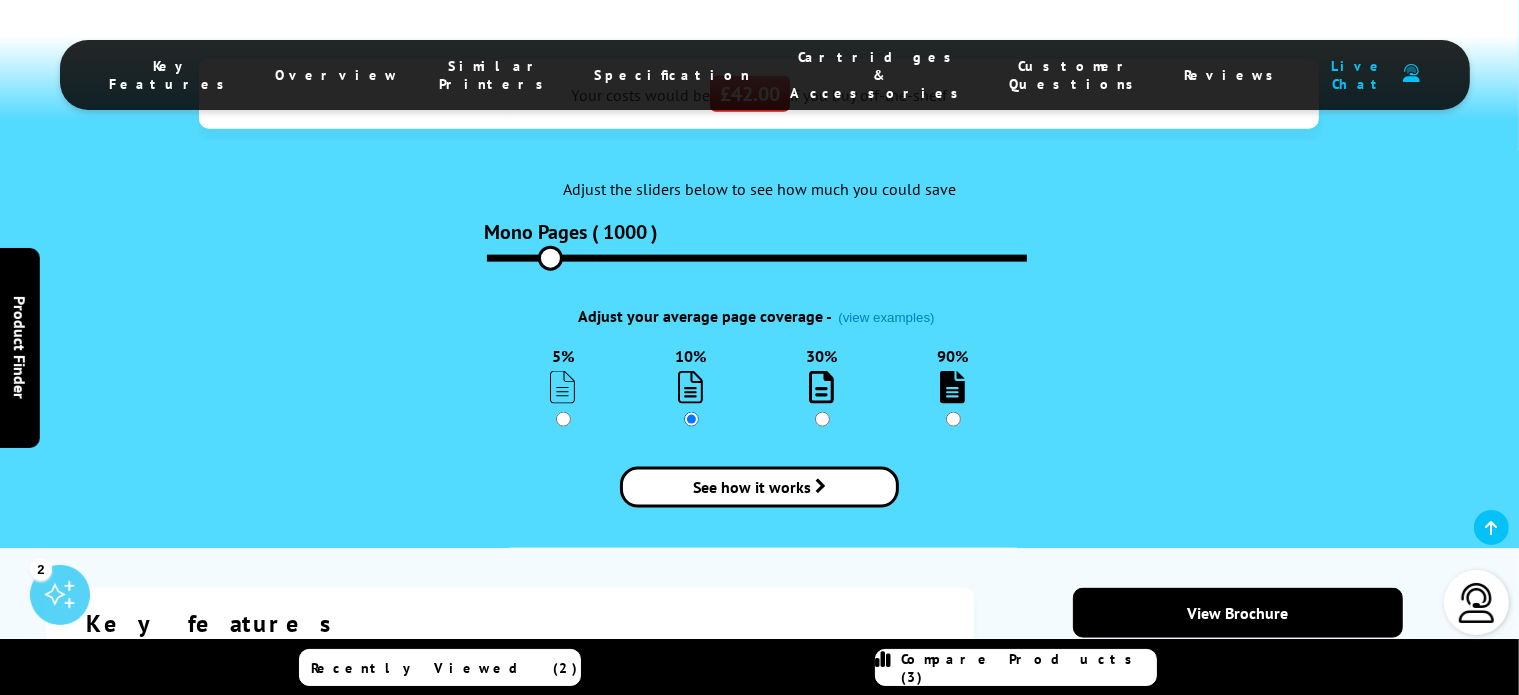click on "Cartridges & Accessories" at bounding box center [880, 75] 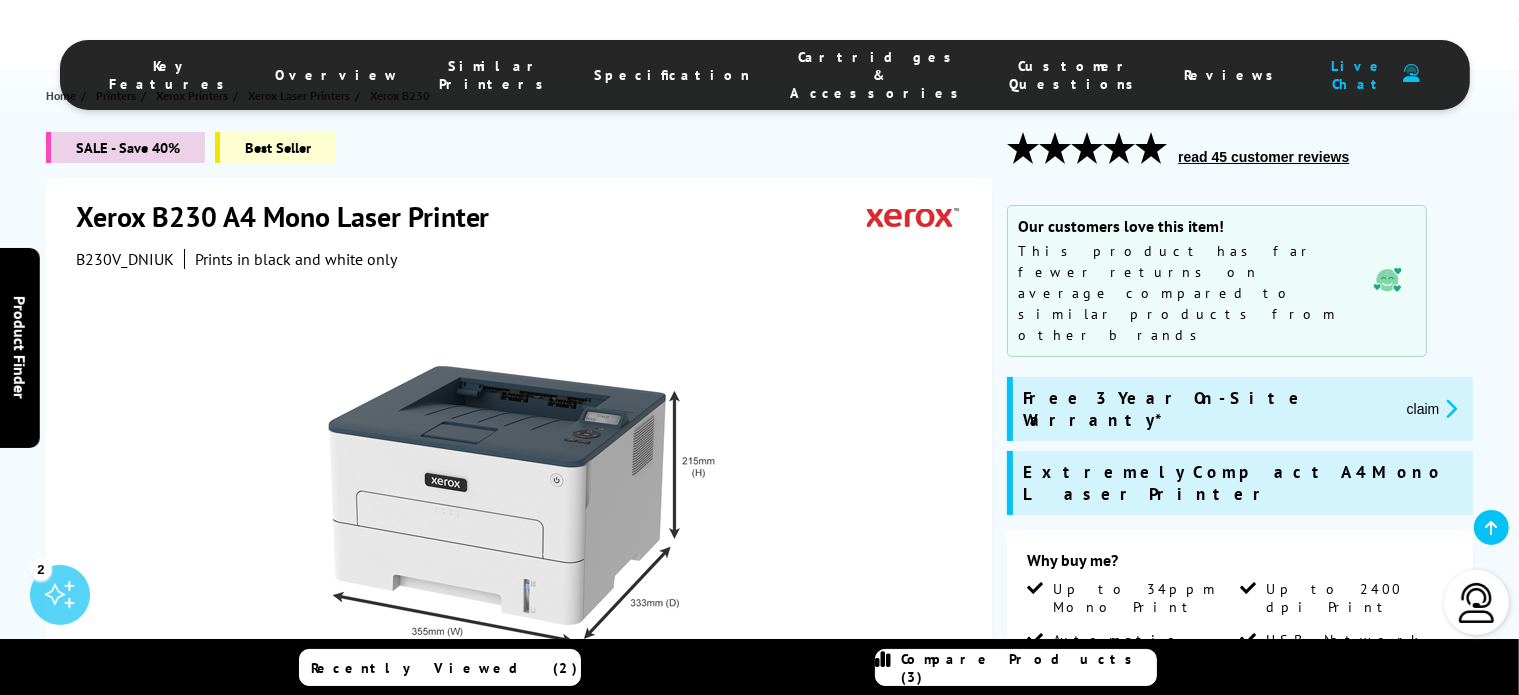 scroll, scrollTop: 27, scrollLeft: 0, axis: vertical 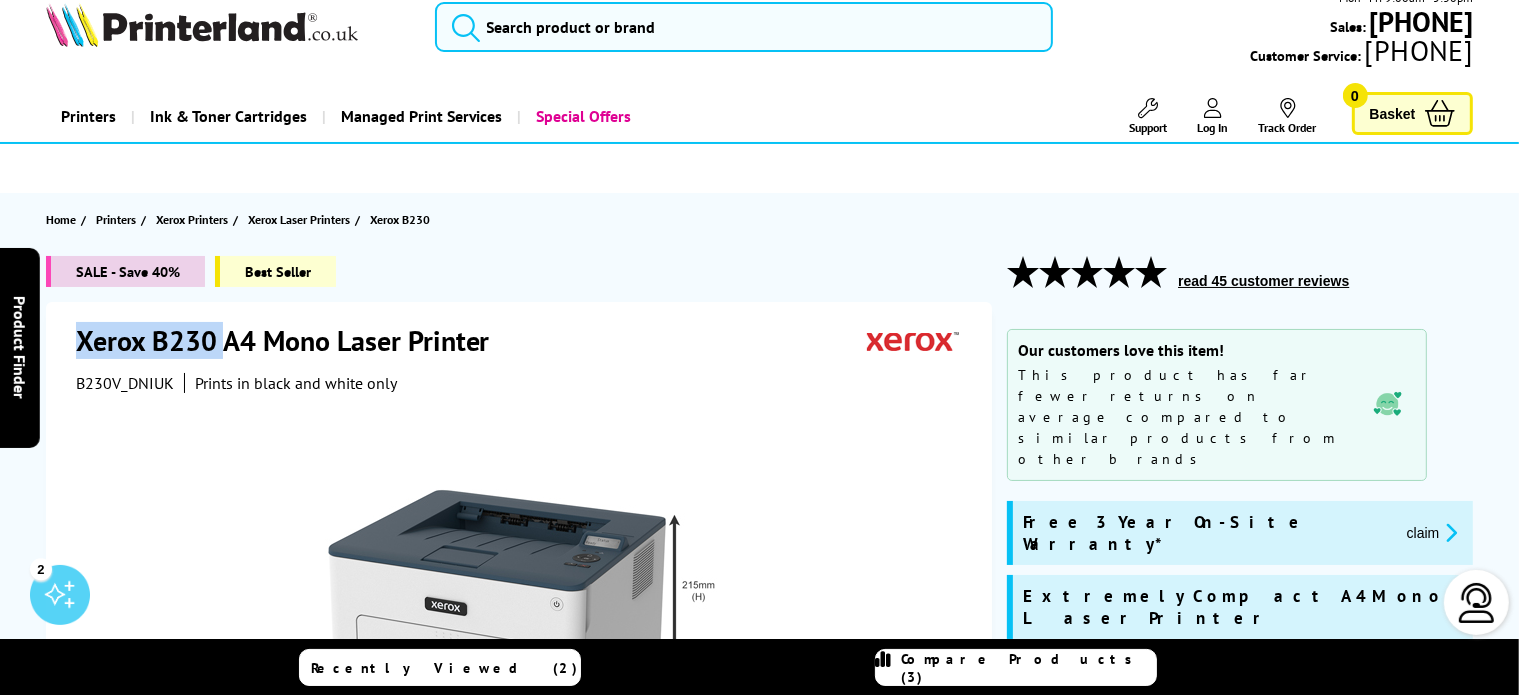 drag, startPoint x: 76, startPoint y: 343, endPoint x: 220, endPoint y: 349, distance: 144.12494 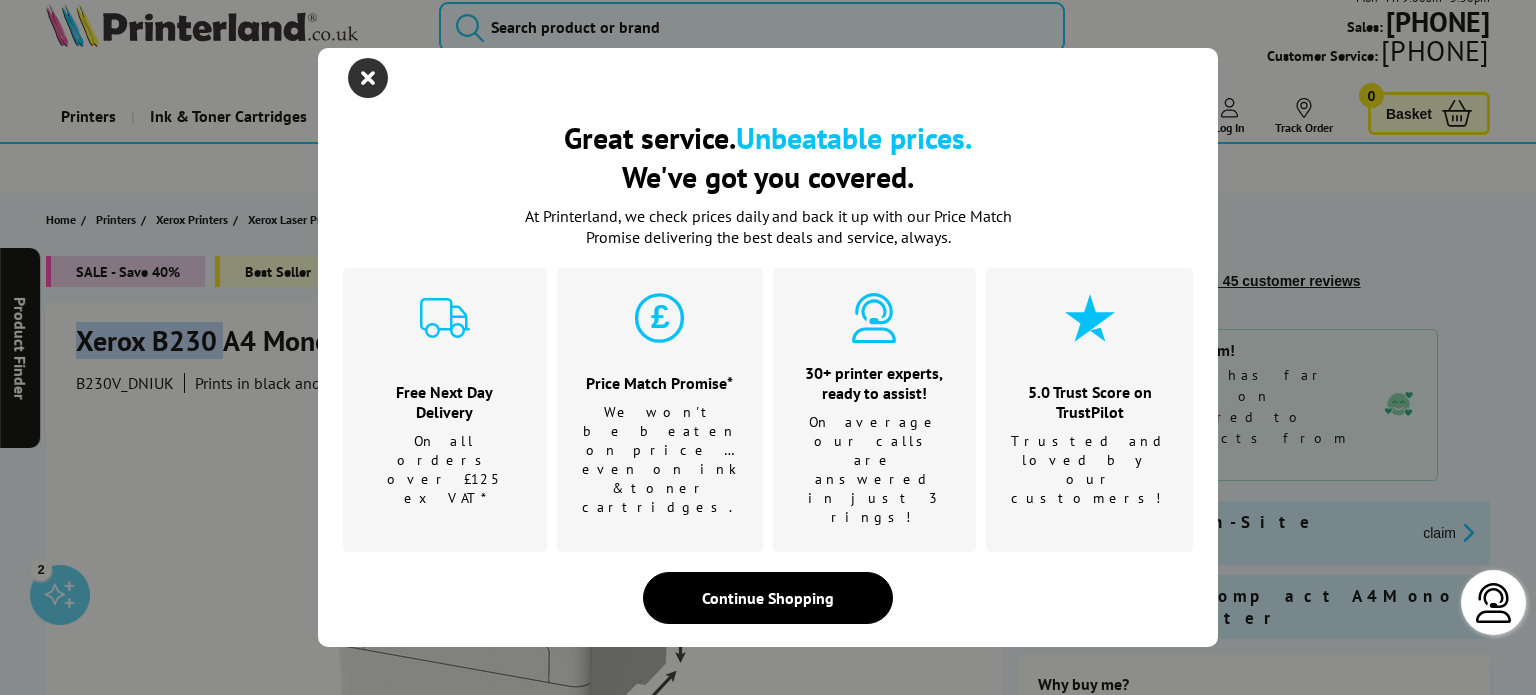 click at bounding box center (368, 78) 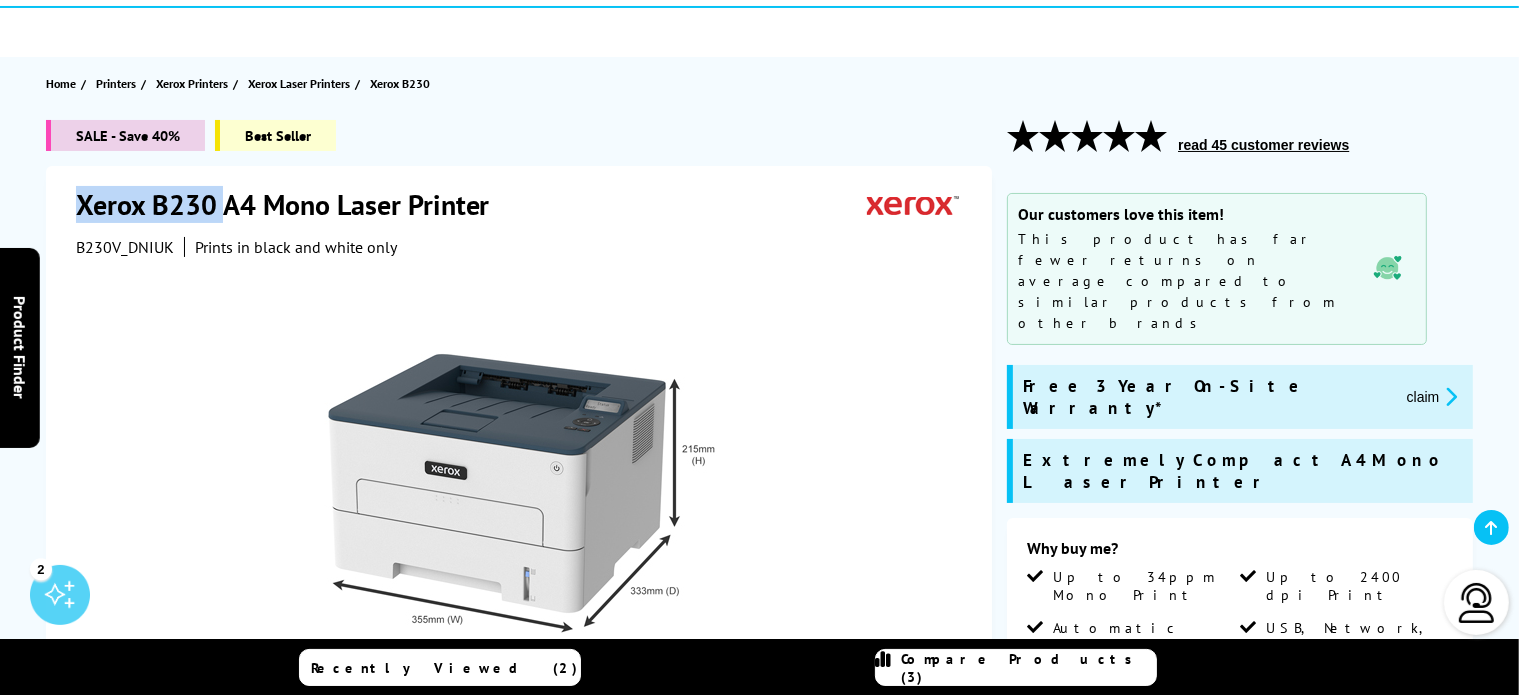 scroll, scrollTop: 161, scrollLeft: 0, axis: vertical 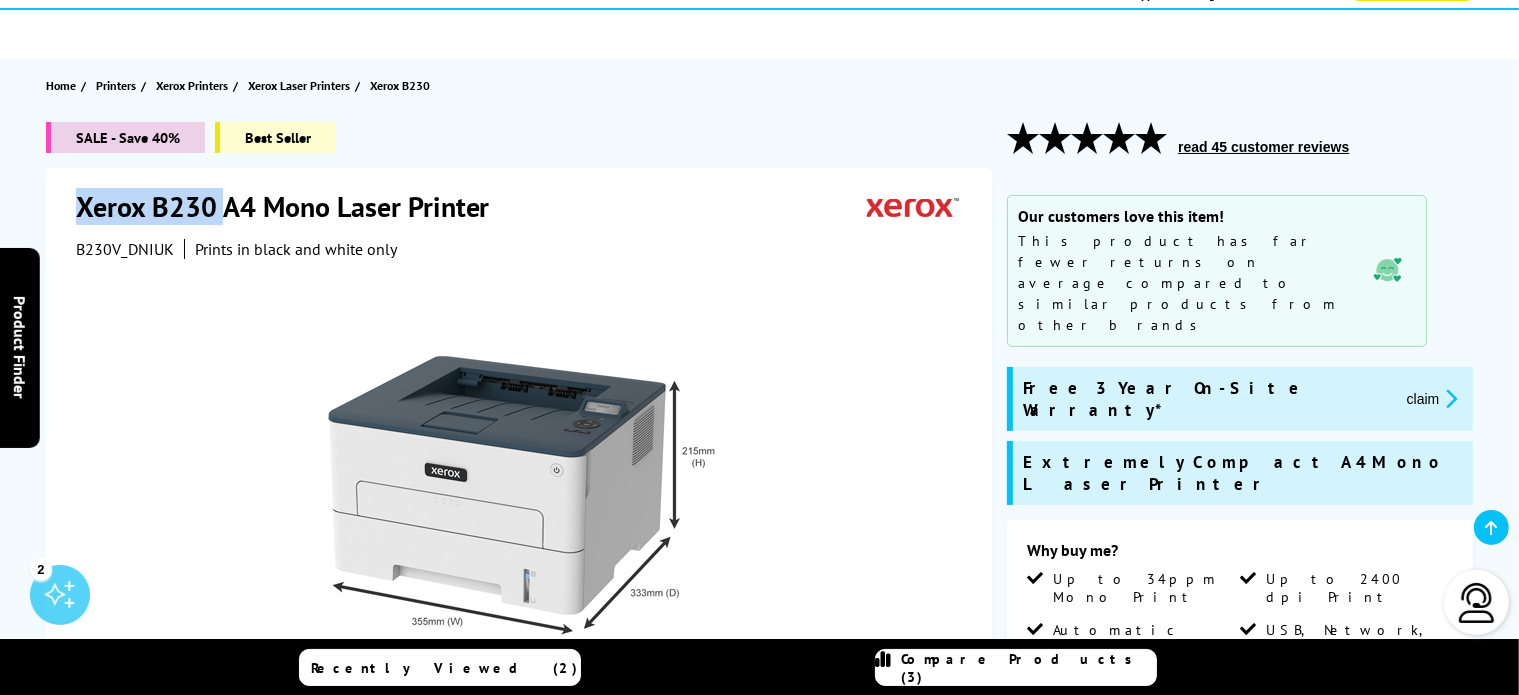click on "Xerox B230 A4 Mono Laser Printer
B230V_DNIUK
Prints in black and white only
Watch video
Add to Compare
In the Box" at bounding box center (519, 604) 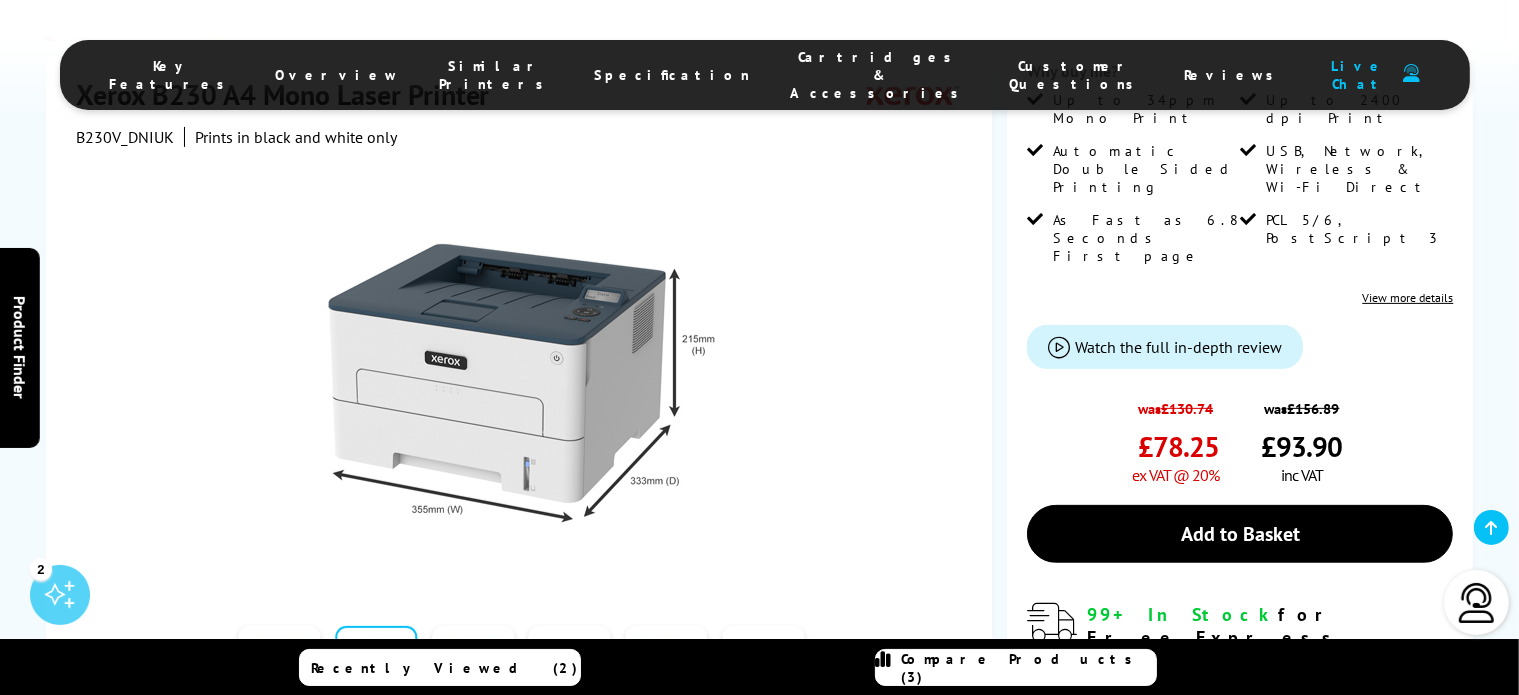 scroll, scrollTop: 645, scrollLeft: 0, axis: vertical 